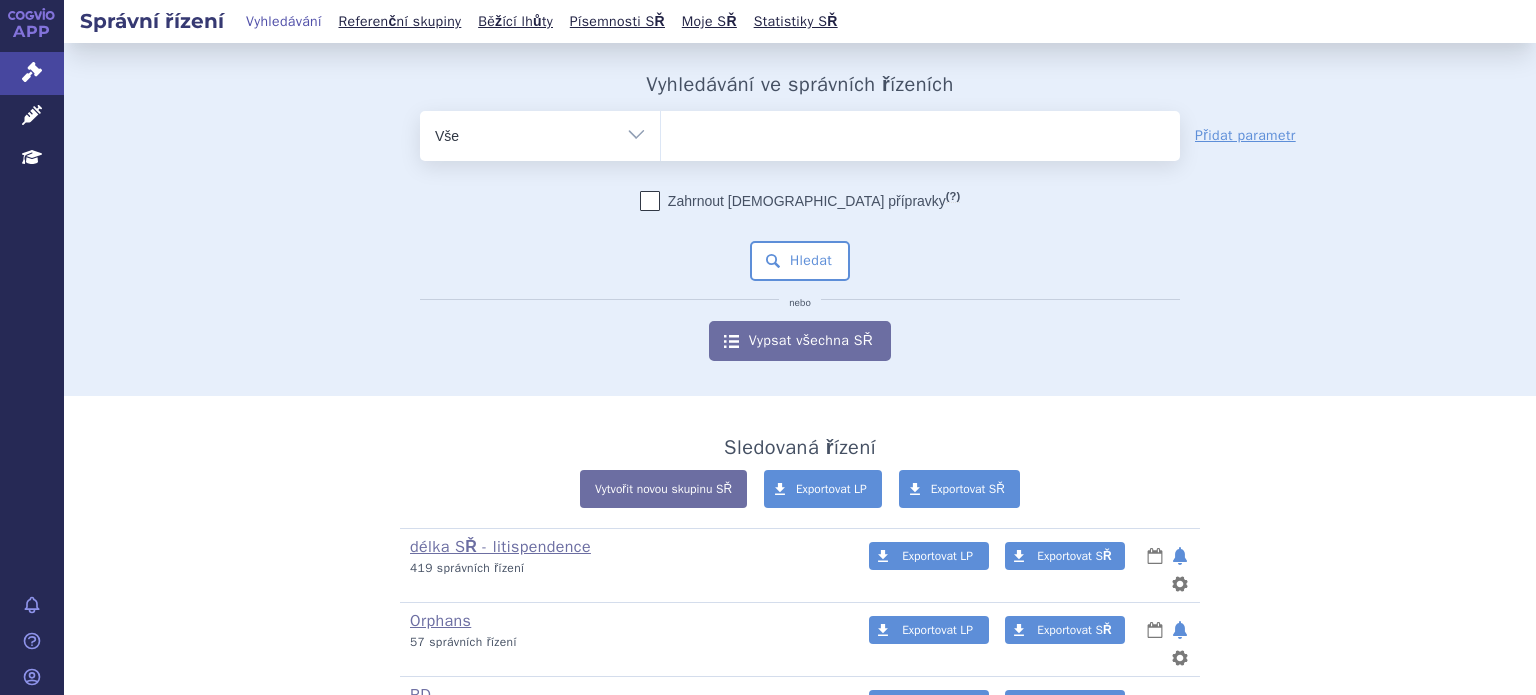 scroll, scrollTop: 0, scrollLeft: 0, axis: both 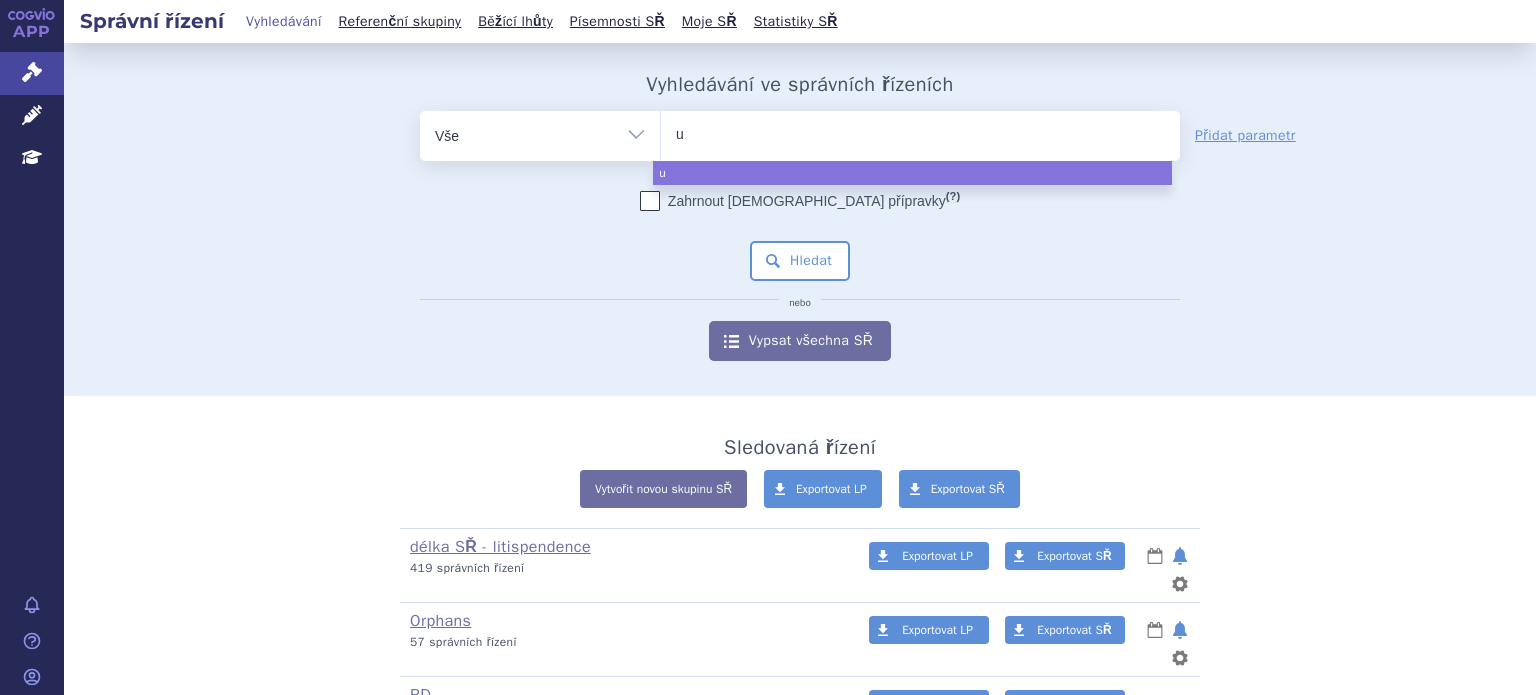 type on "ul" 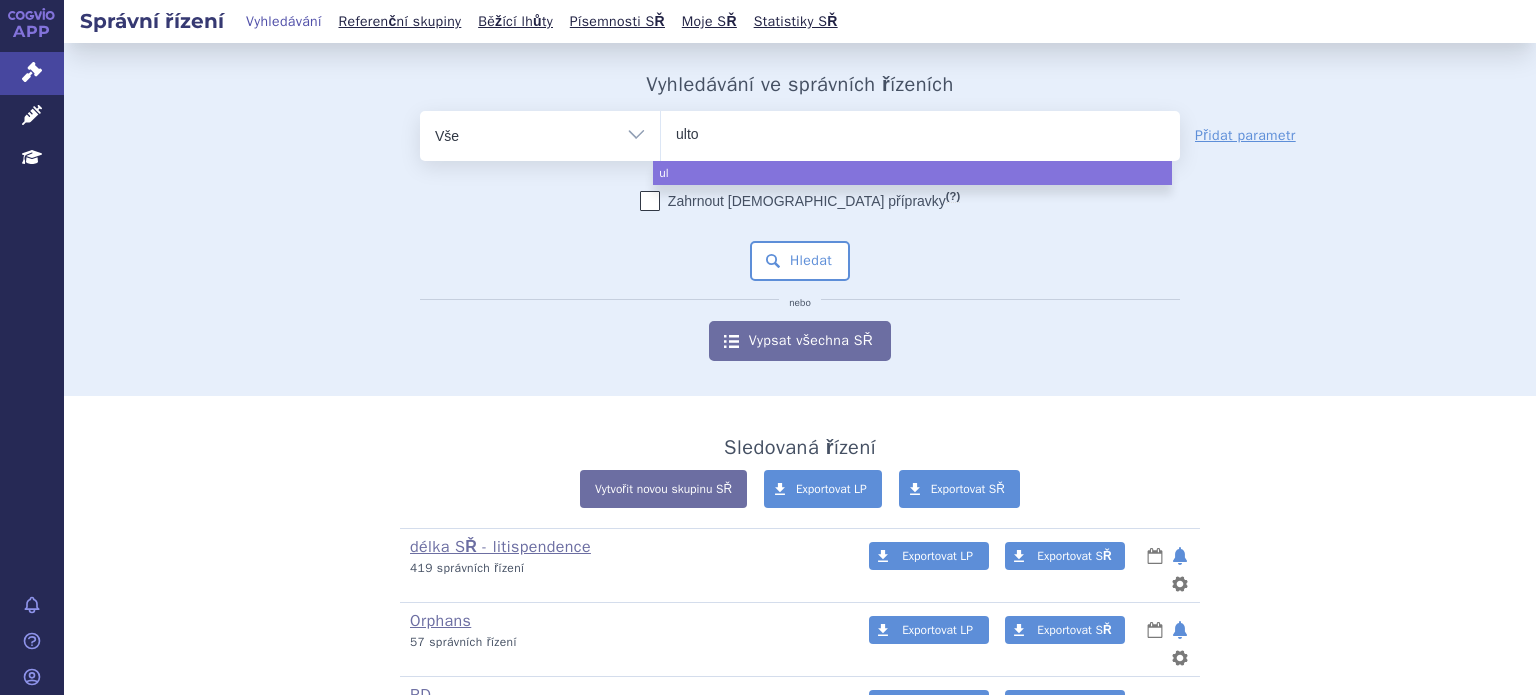 type on "ultom" 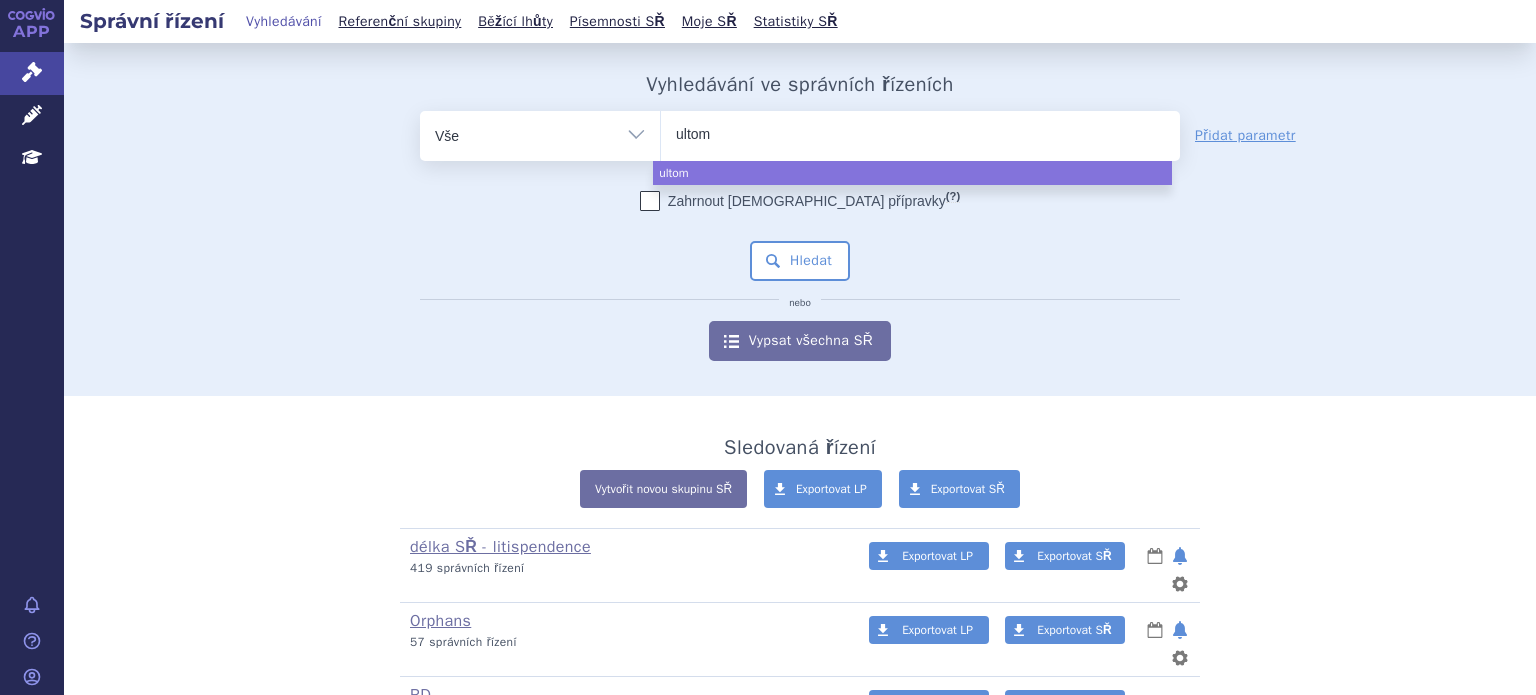 type on "ultomi" 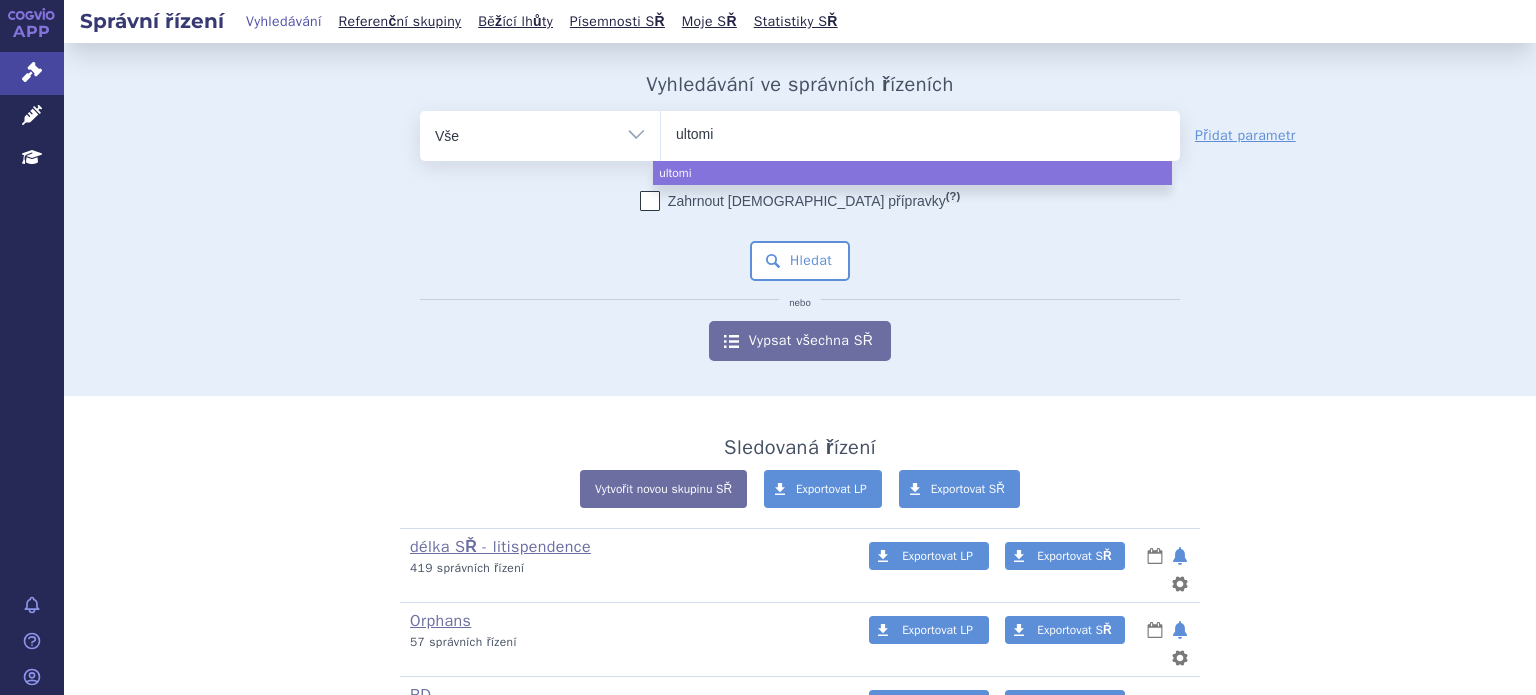 type on "ultomii" 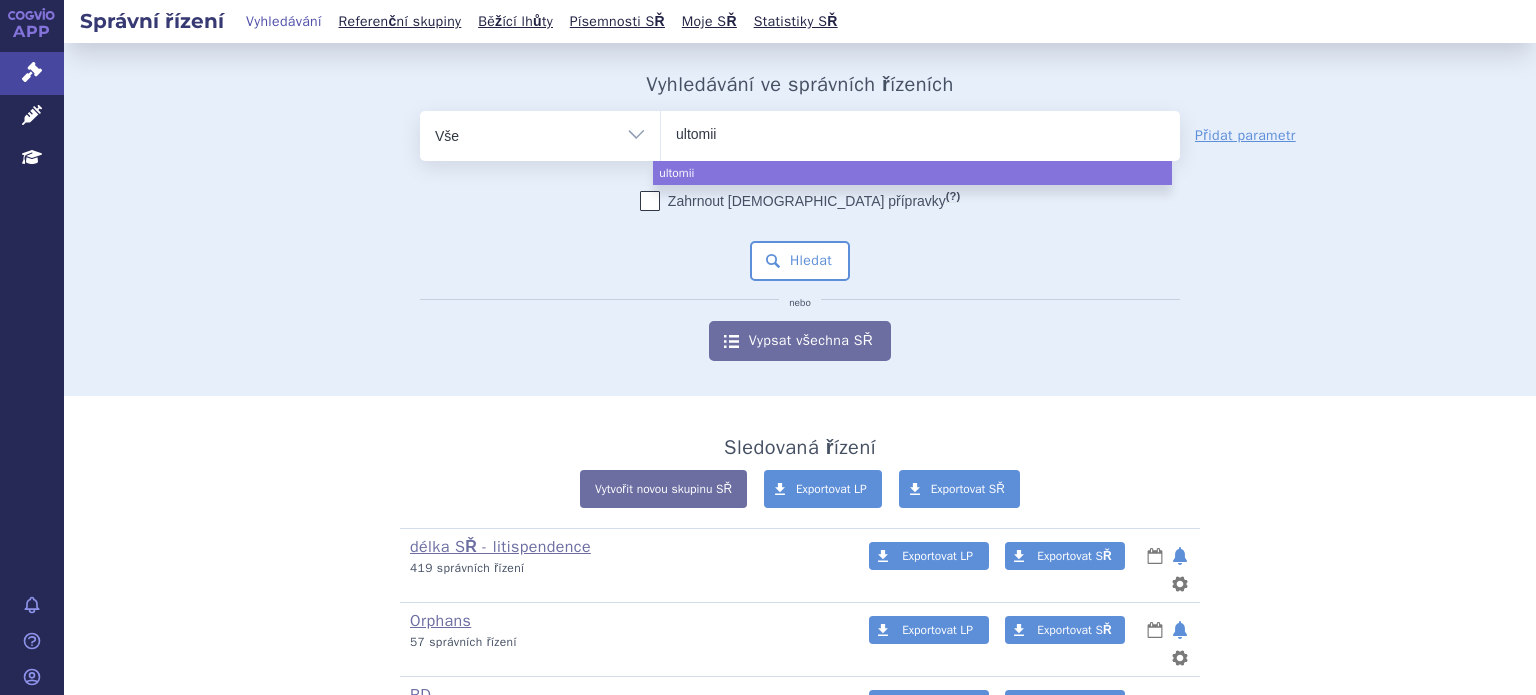 type on "ultomi" 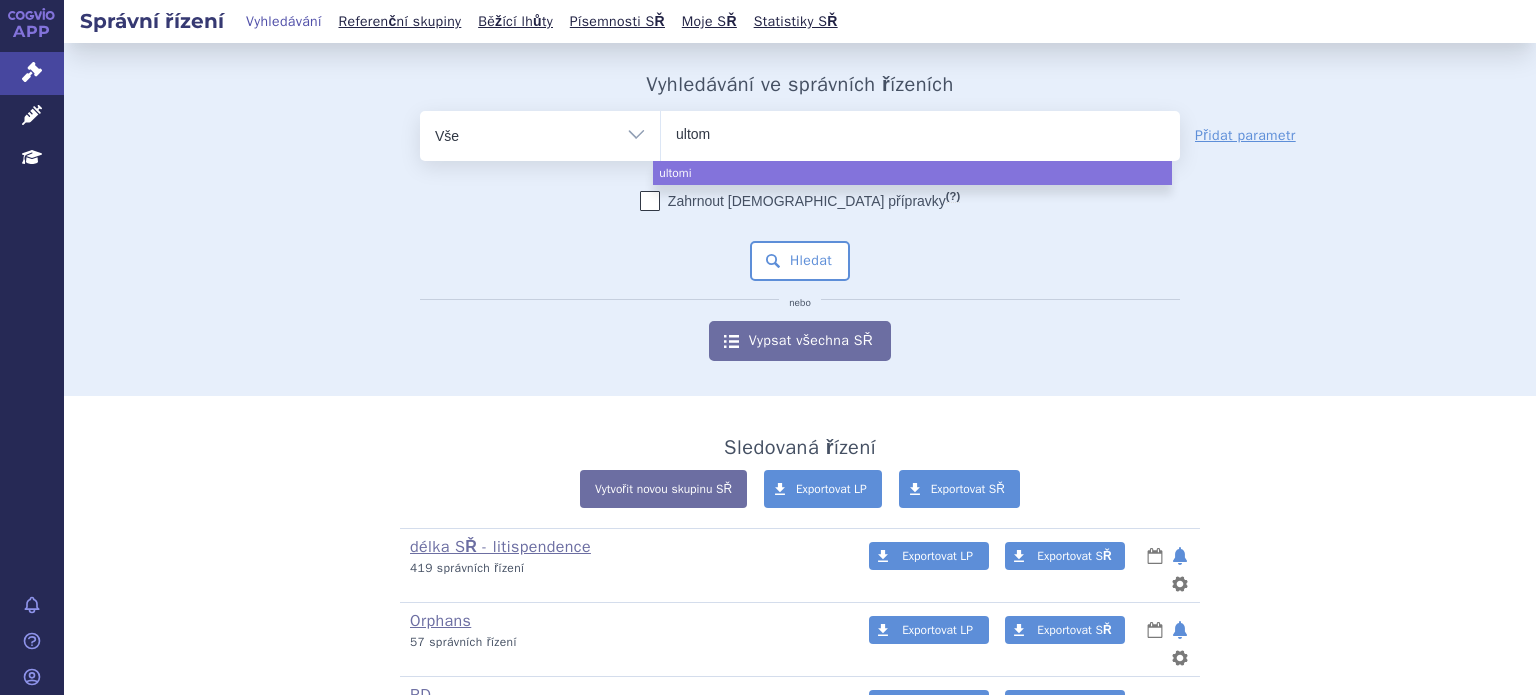 type on "ulto" 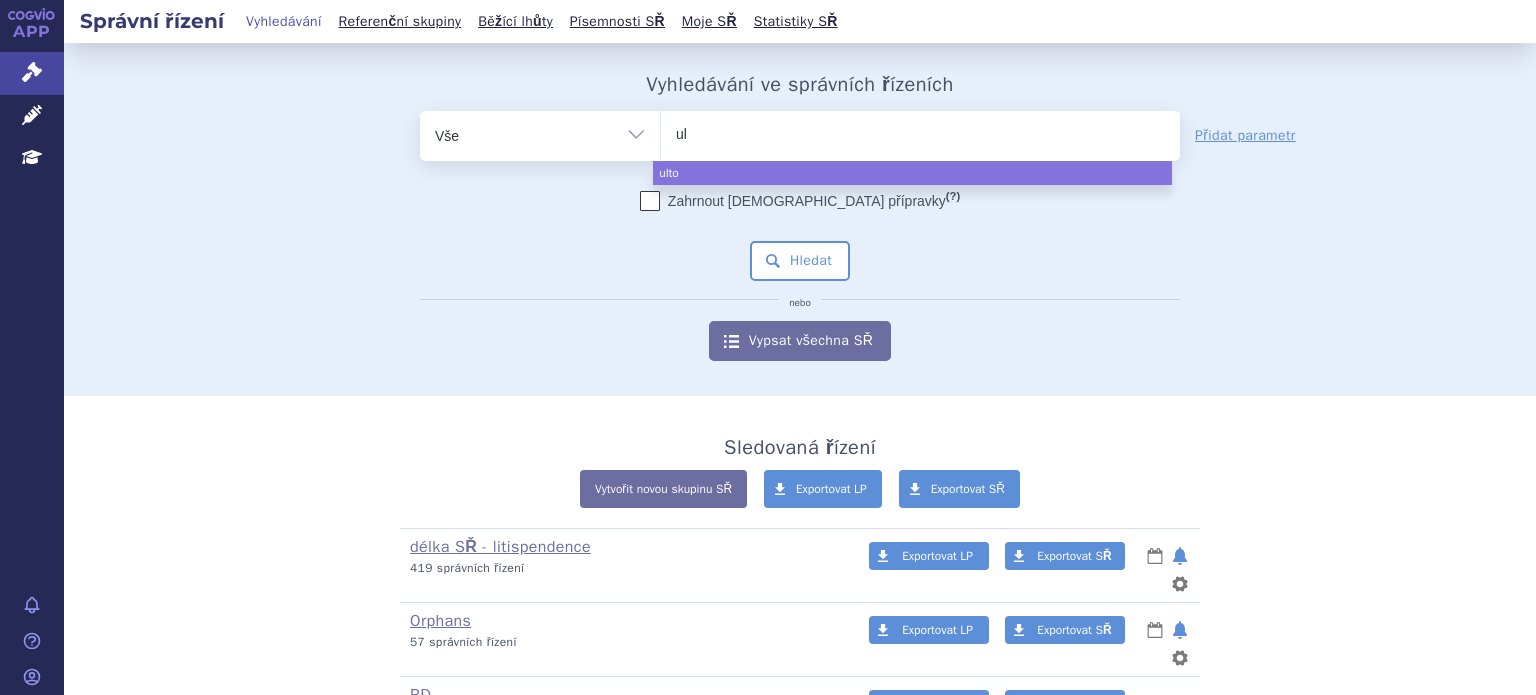 type on "u" 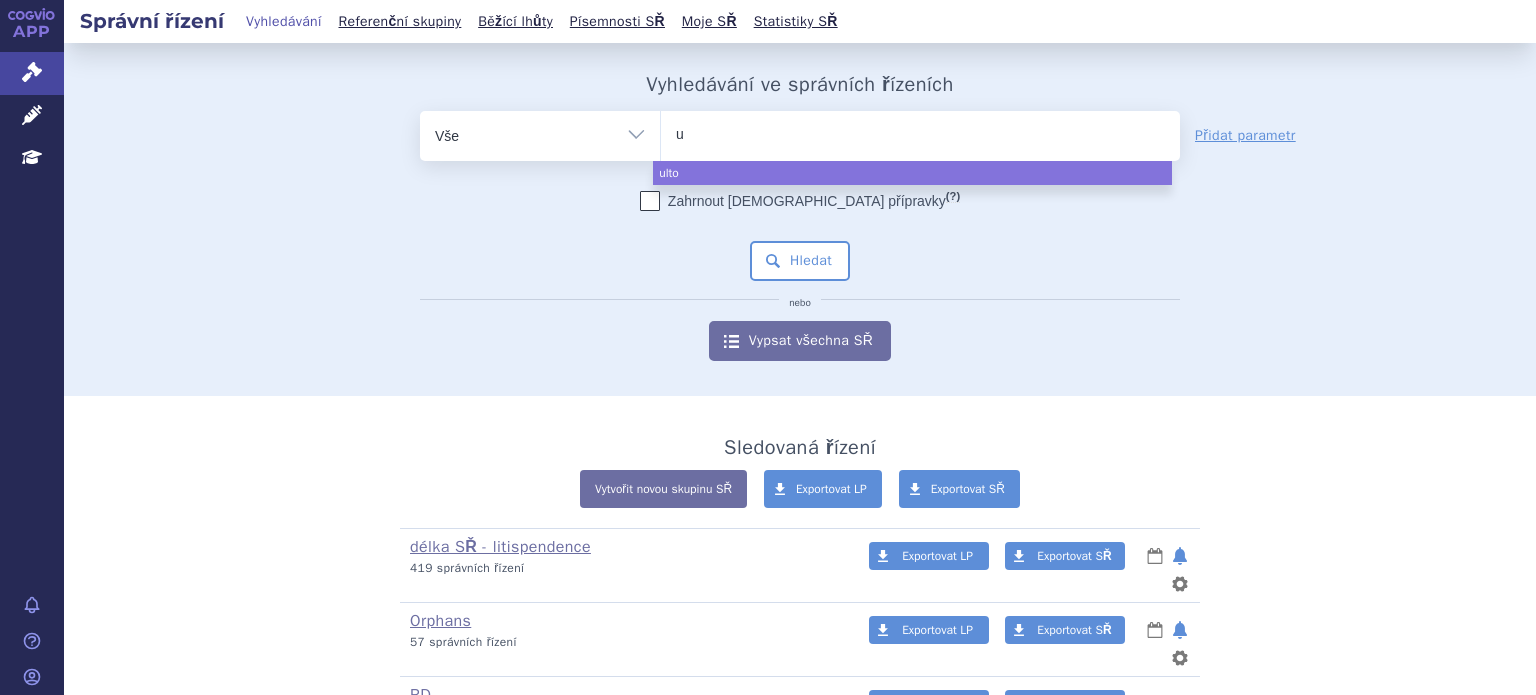 type 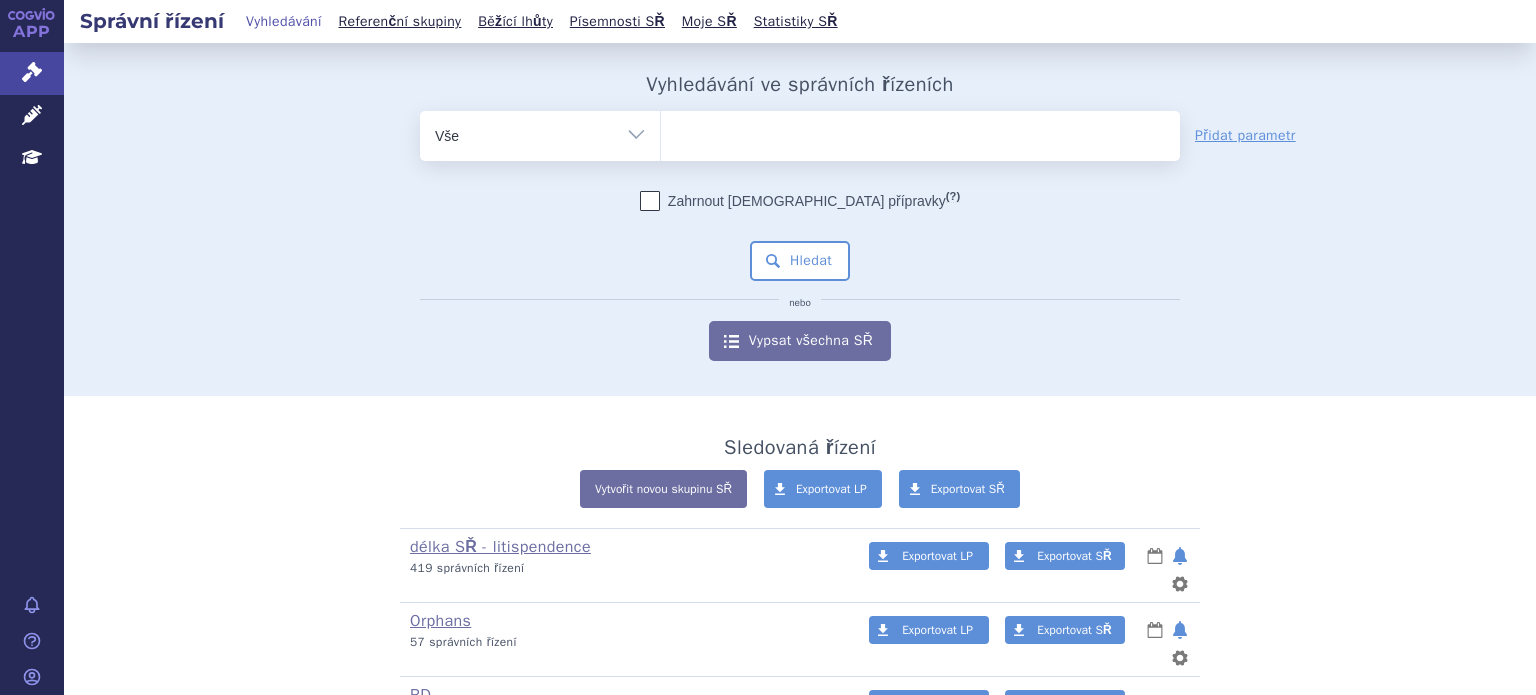 click at bounding box center (920, 132) 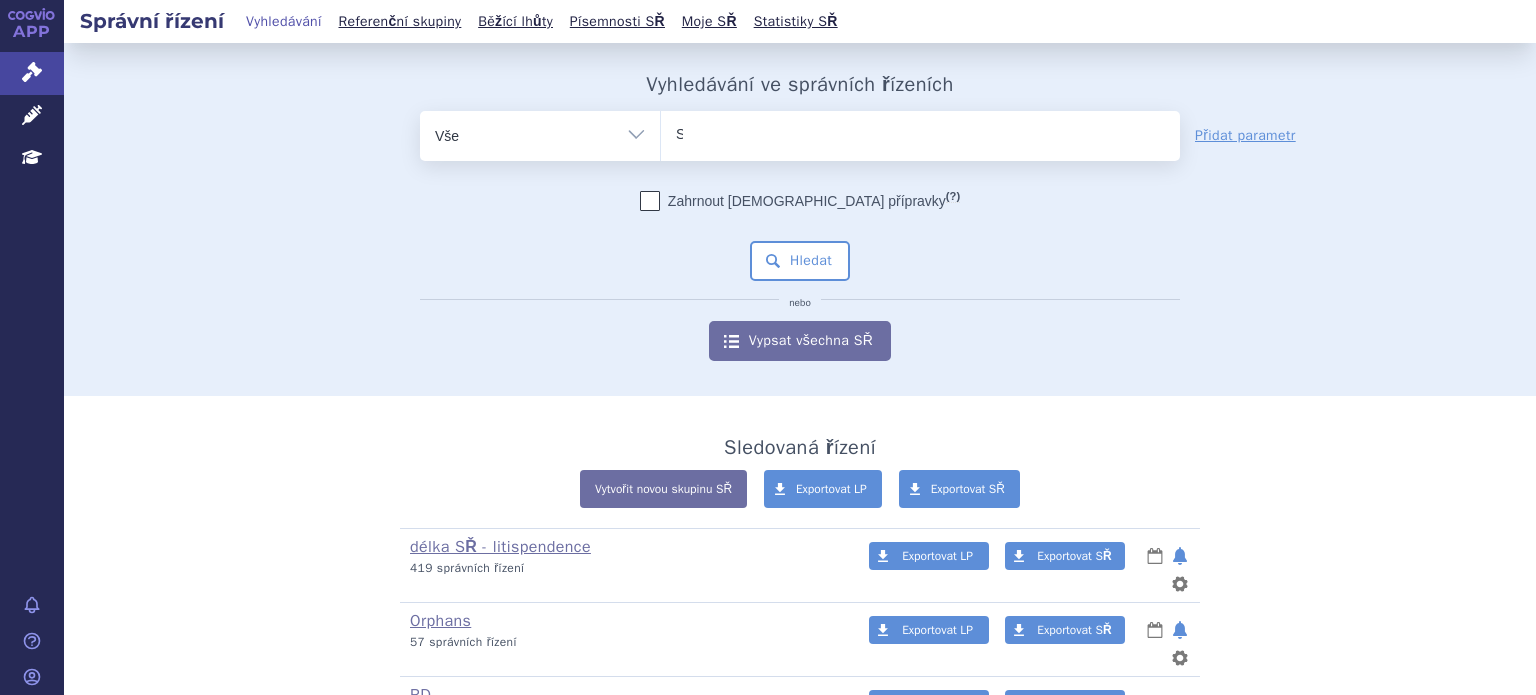 type 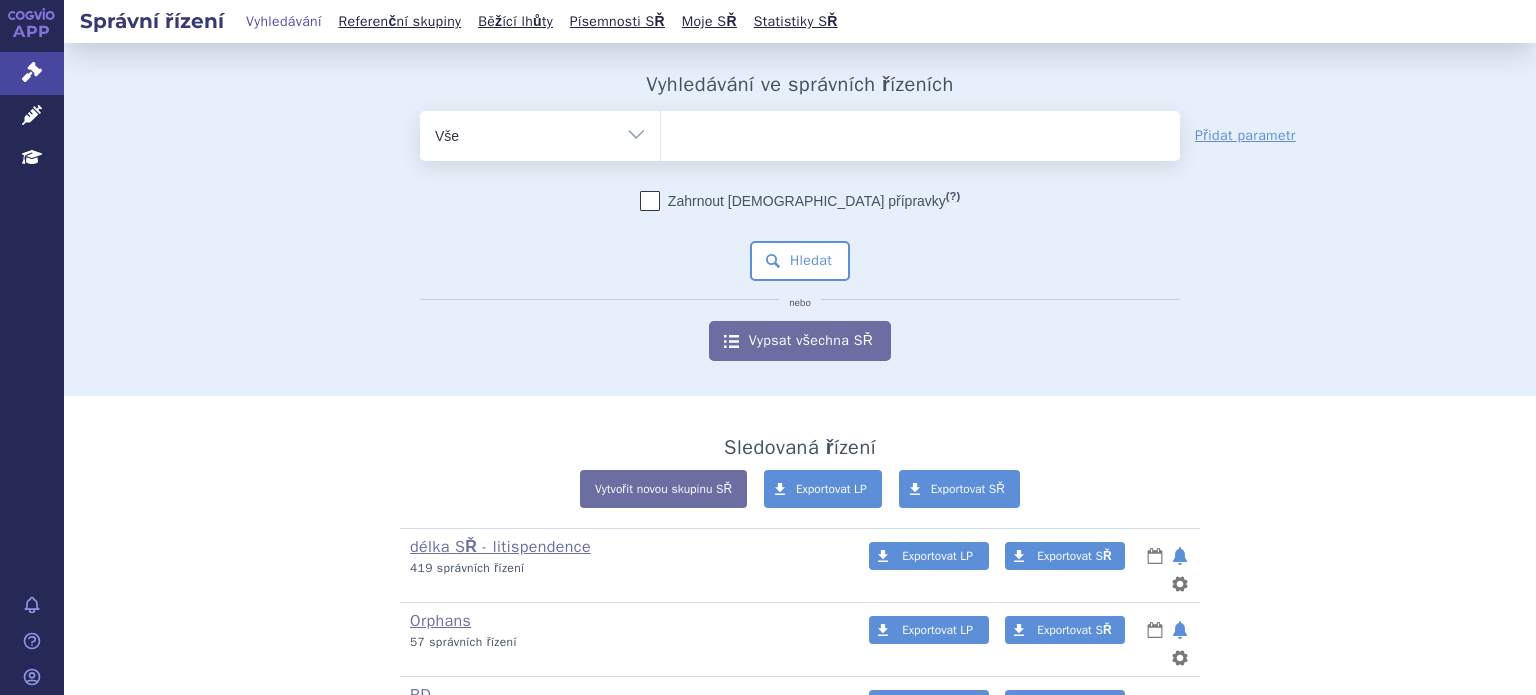 select on "SUKLS272249/2024" 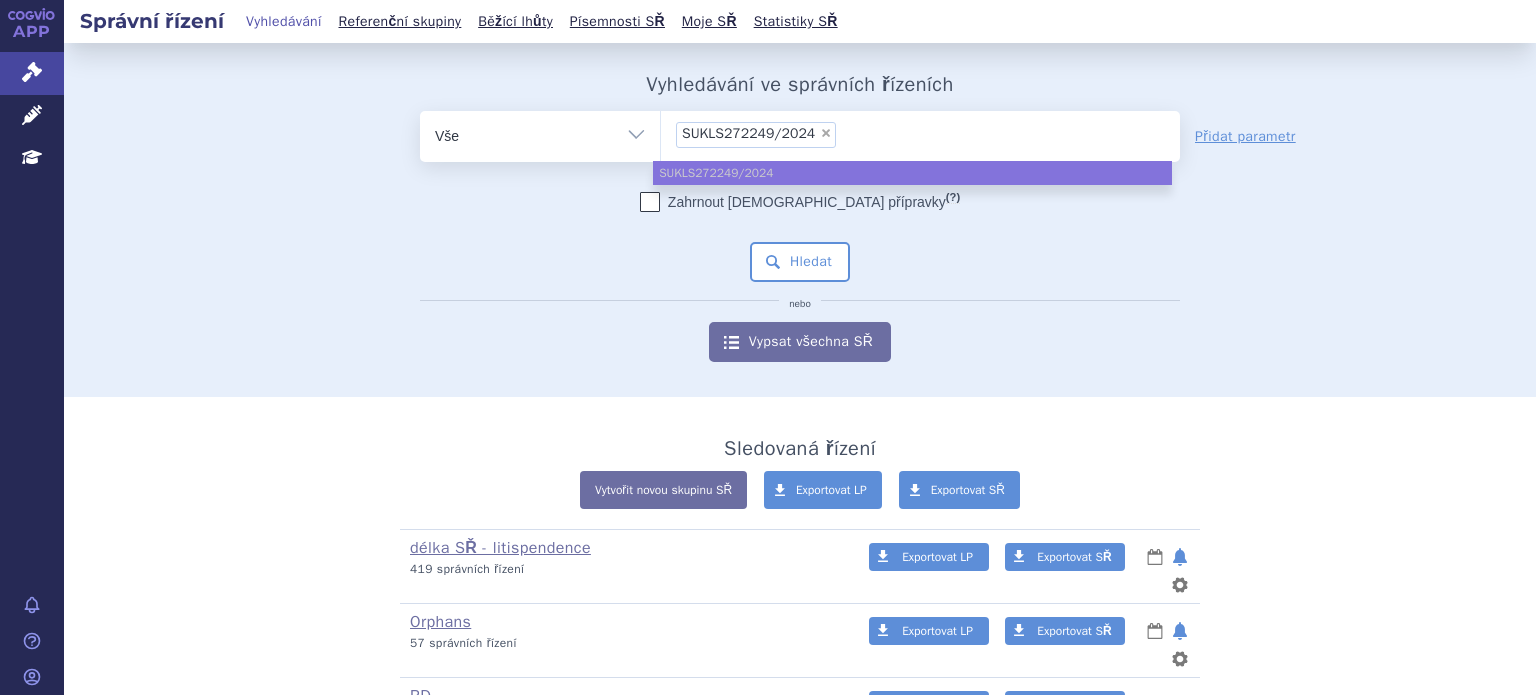 click on "× SUKLS272249/2024" at bounding box center (920, 136) 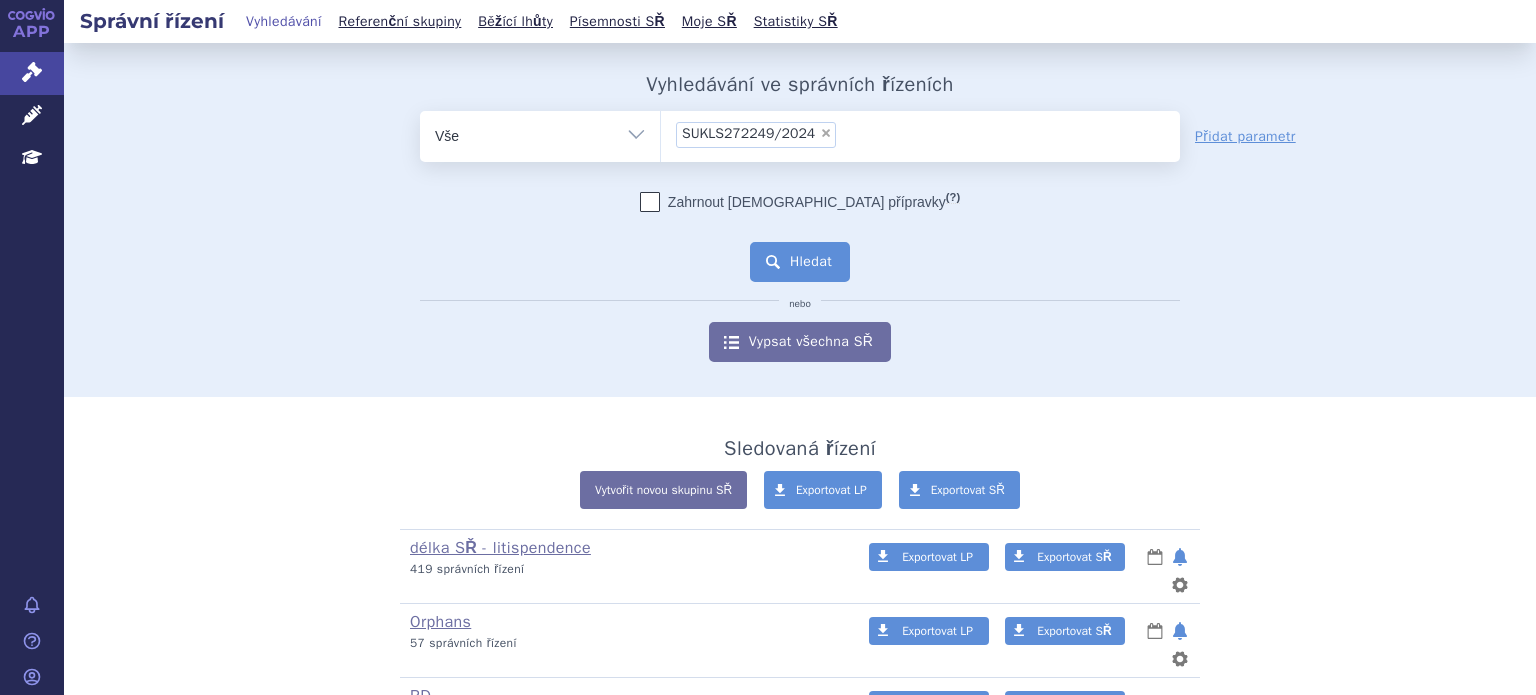 click on "Hledat" at bounding box center [800, 262] 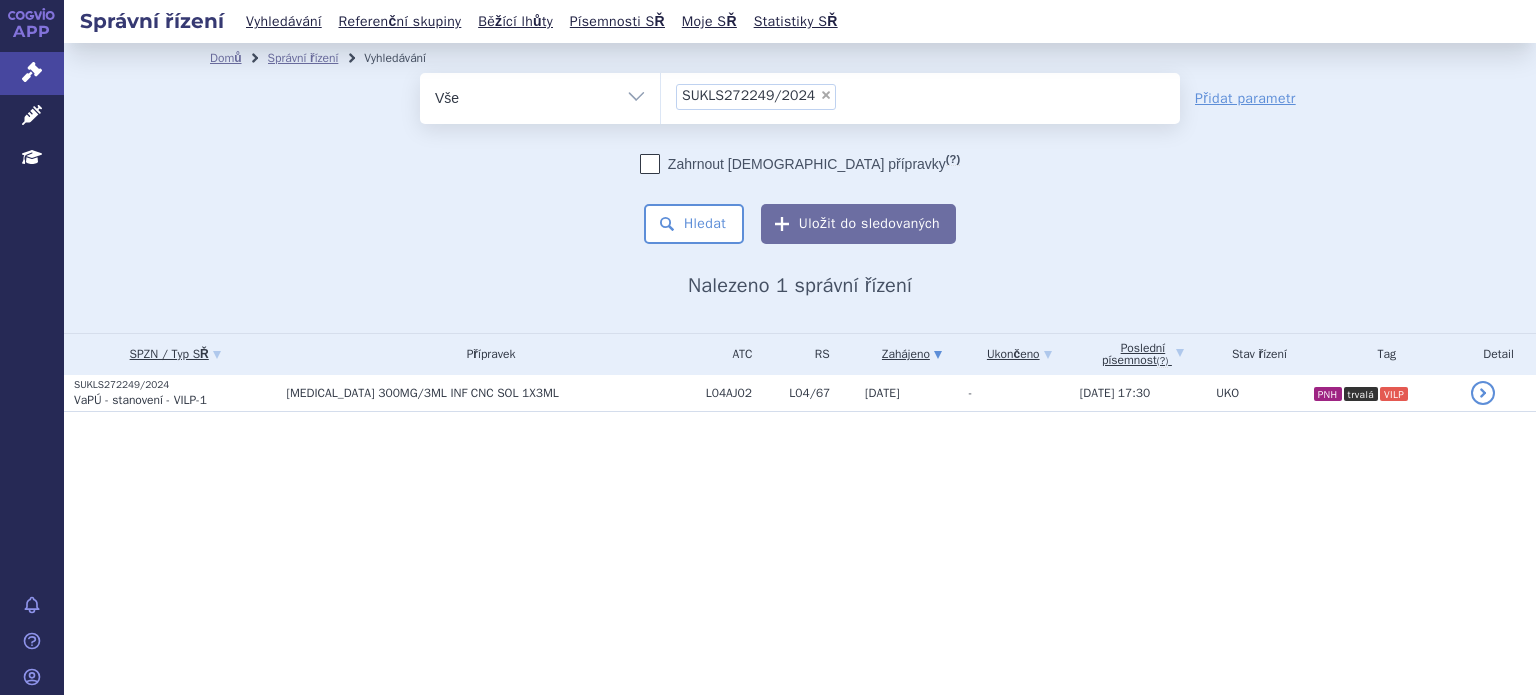 scroll, scrollTop: 0, scrollLeft: 0, axis: both 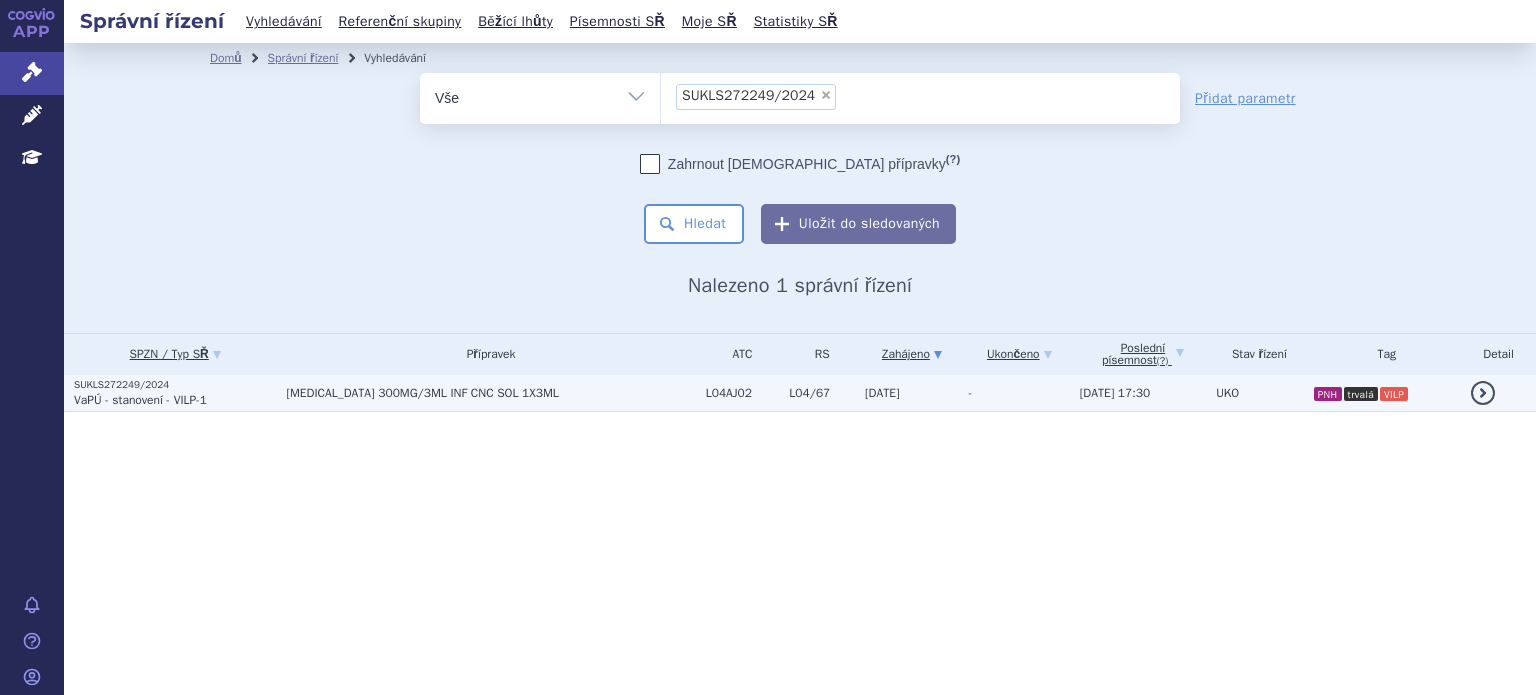 click on "[MEDICAL_DATA] 300MG/3ML INF CNC SOL 1X3ML" at bounding box center [490, 393] 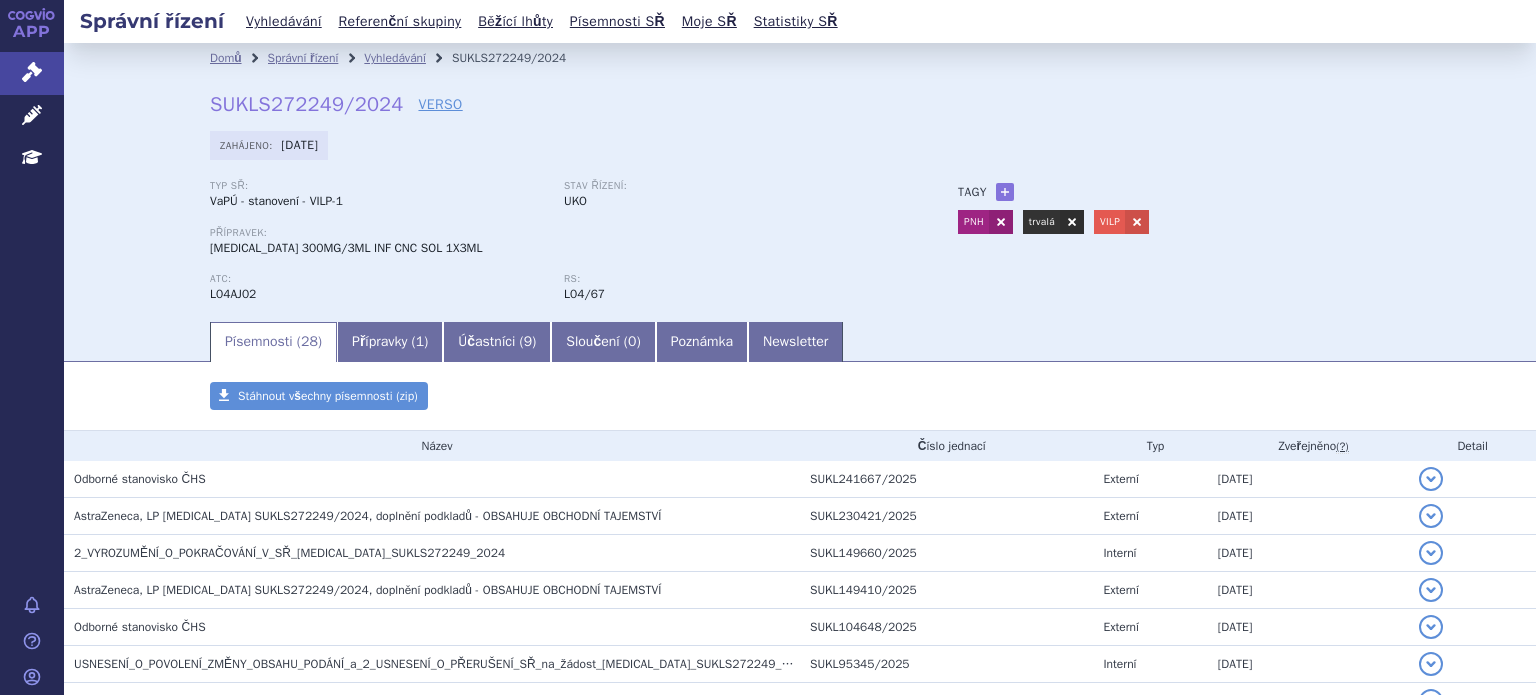 scroll, scrollTop: 0, scrollLeft: 0, axis: both 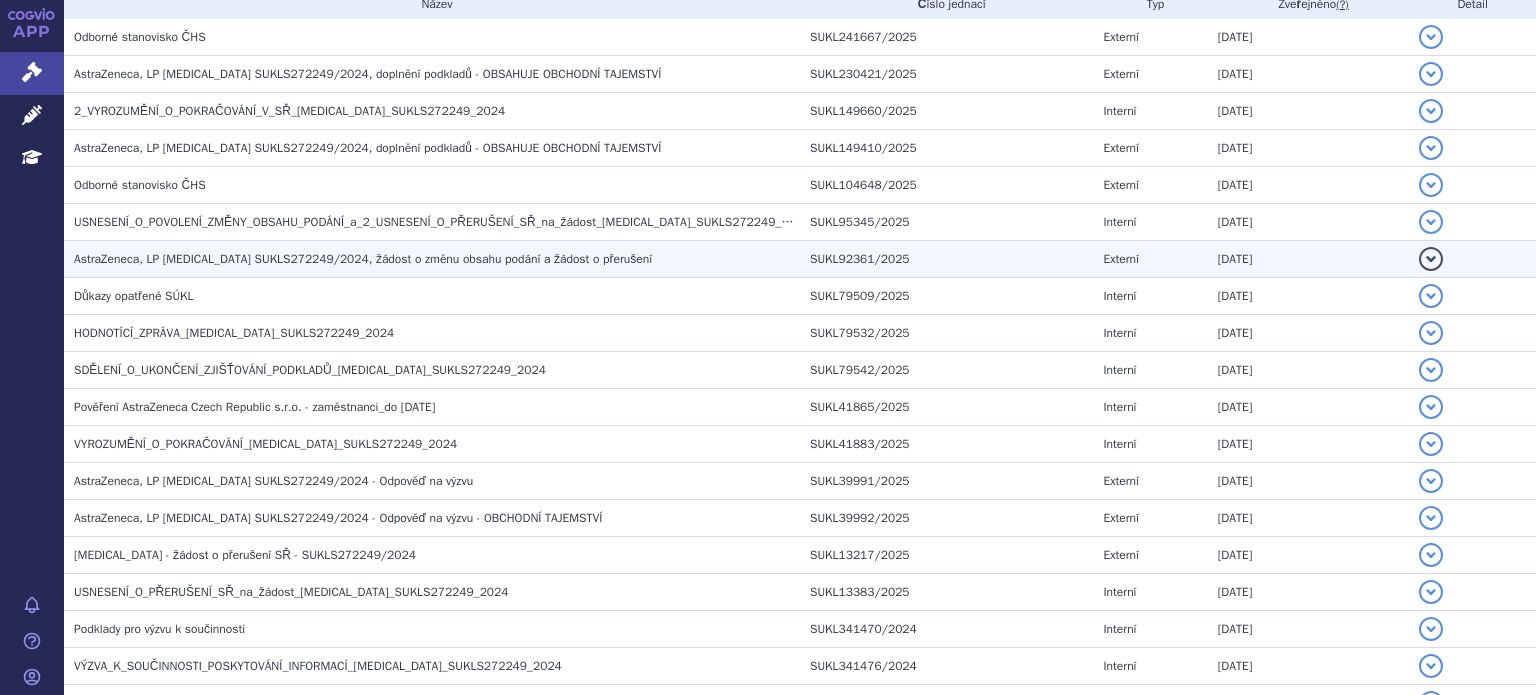 click on "AstraZeneca, LP Ultomiris SUKLS272249/2024, žádost o změnu obsahu podání a žádost o přerušení" at bounding box center [363, 259] 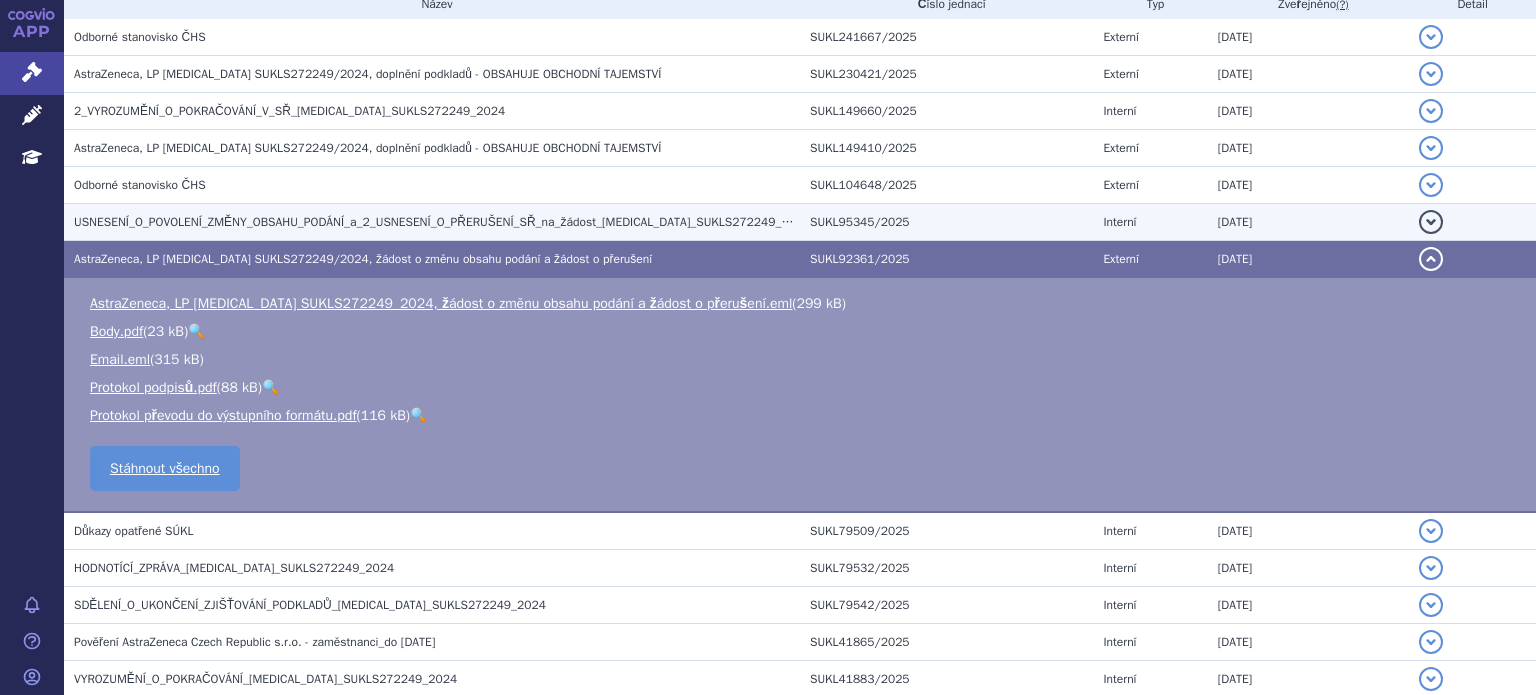 click on "USNESENÍ_O_POVOLENÍ_ZMĚNY_OBSAHU_PODÁNÍ_a_2_USNESENÍ_O_PŘERUŠENÍ_SŘ_na_žádost_ULTOMIRIS_SUKLS272249_2024" at bounding box center (442, 222) 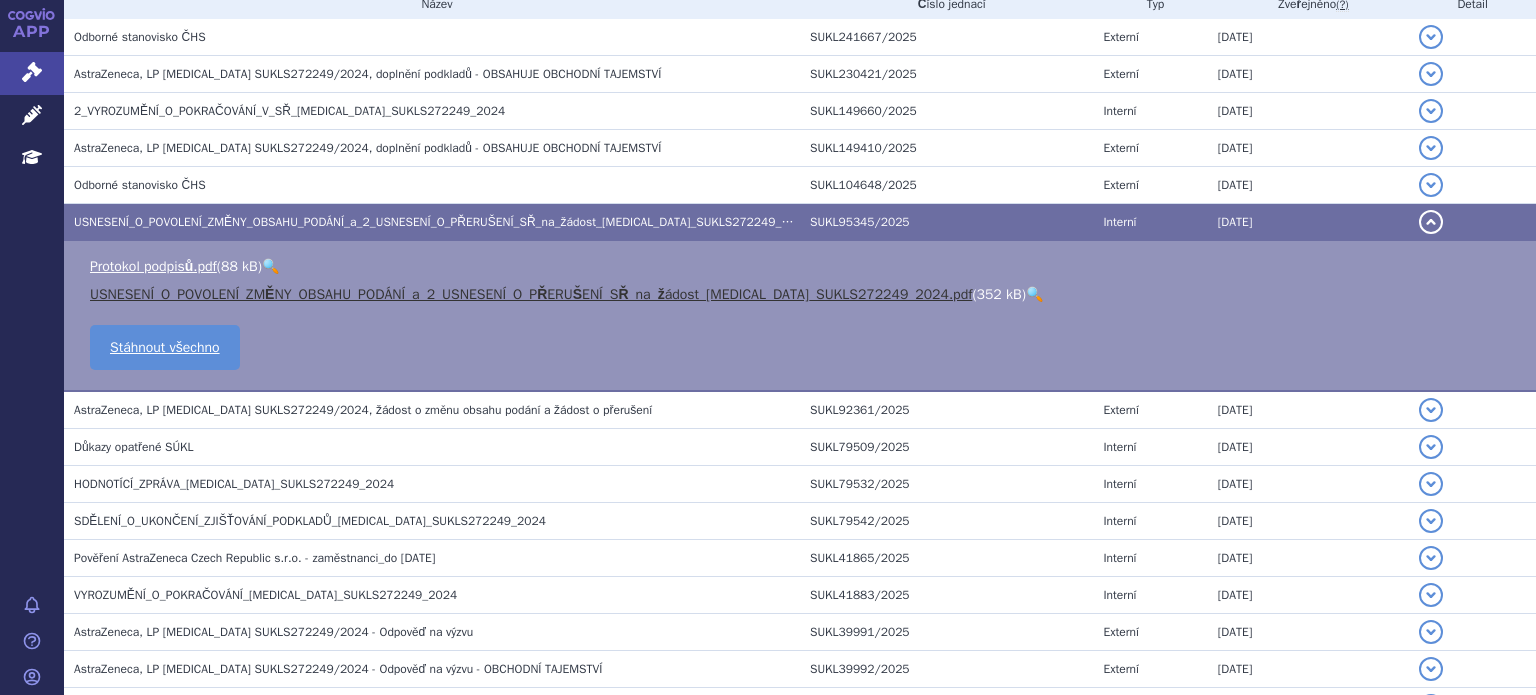 click on "USNESENÍ_O_POVOLENÍ_ZMĚNY_OBSAHU_PODÁNÍ_a_2_USNESENÍ_O_PŘERUŠENÍ_SŘ_na_žádost_ULTOMIRIS_SUKLS272249_2024.pdf" at bounding box center [531, 294] 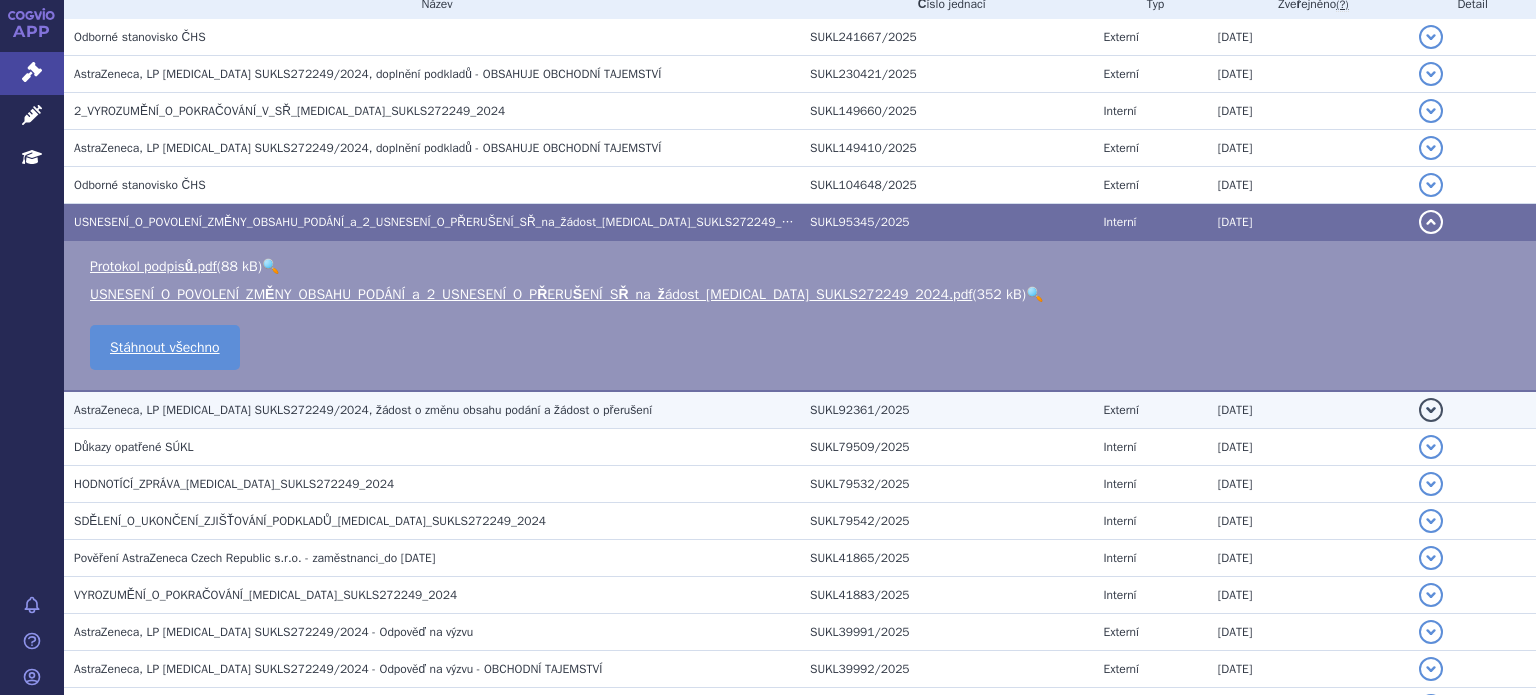scroll, scrollTop: 1068, scrollLeft: 0, axis: vertical 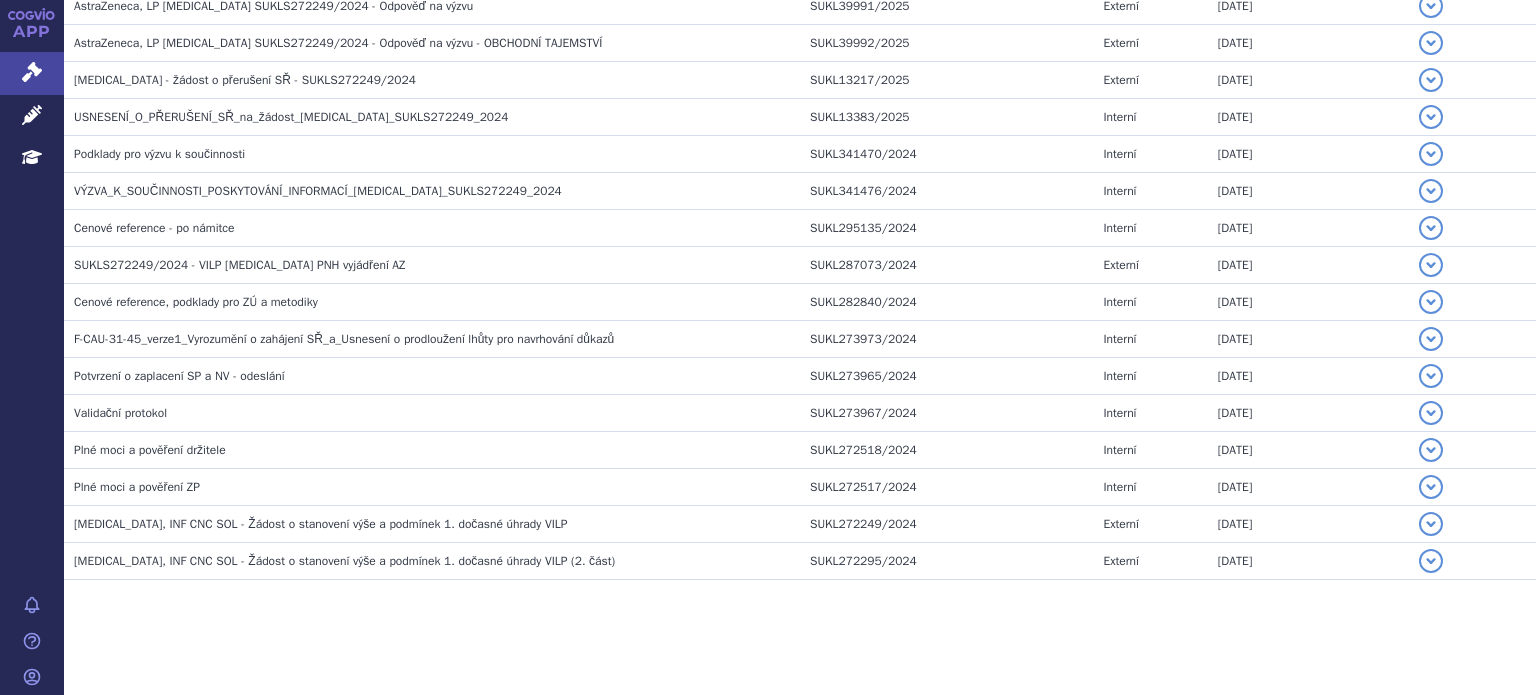 click on "Domů
Správní řízení
Vyhledávání
SUKLS272249/2024
SUKLS272249/2024
VERSO
Zahájeno:
21.10.2024
Typ SŘ:
VaPÚ - stanovení - VILP-1
UKO ATC:" at bounding box center [800, -163] 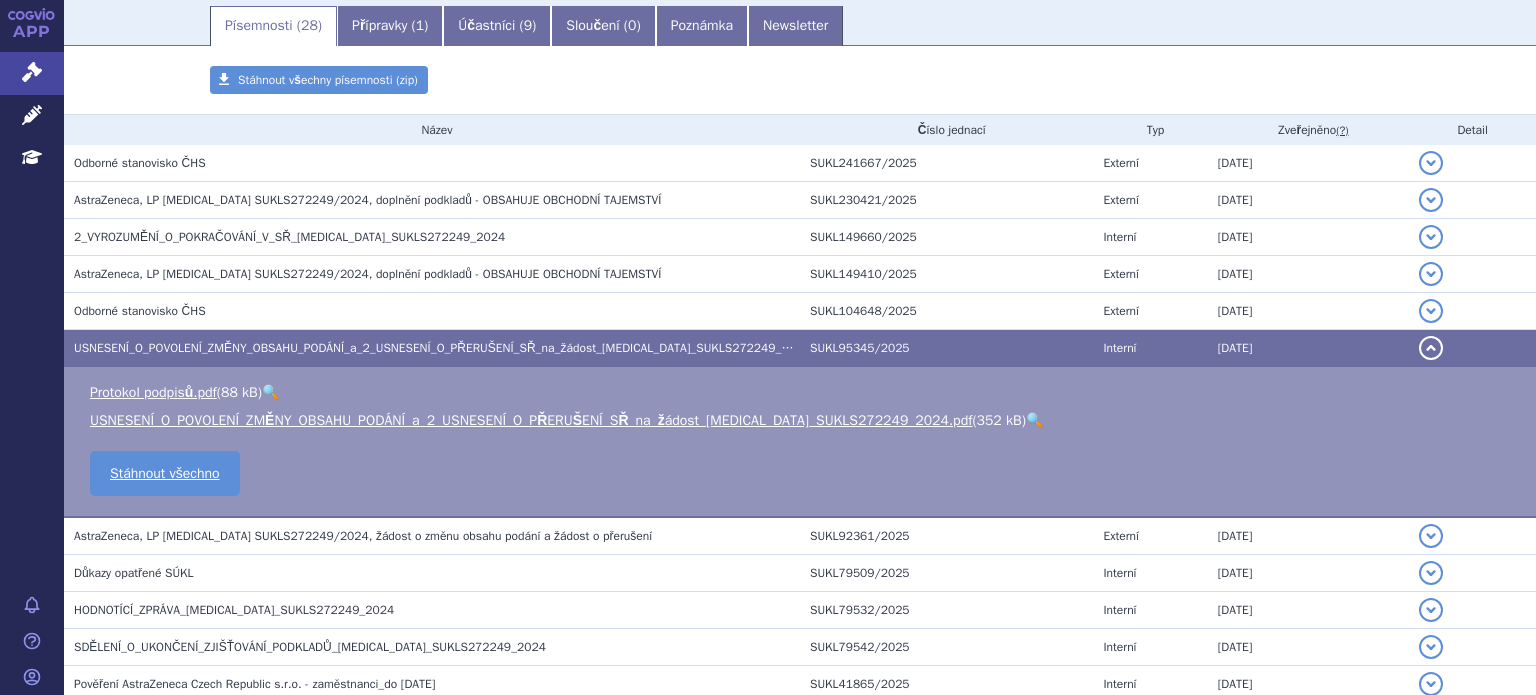 scroll, scrollTop: 798, scrollLeft: 0, axis: vertical 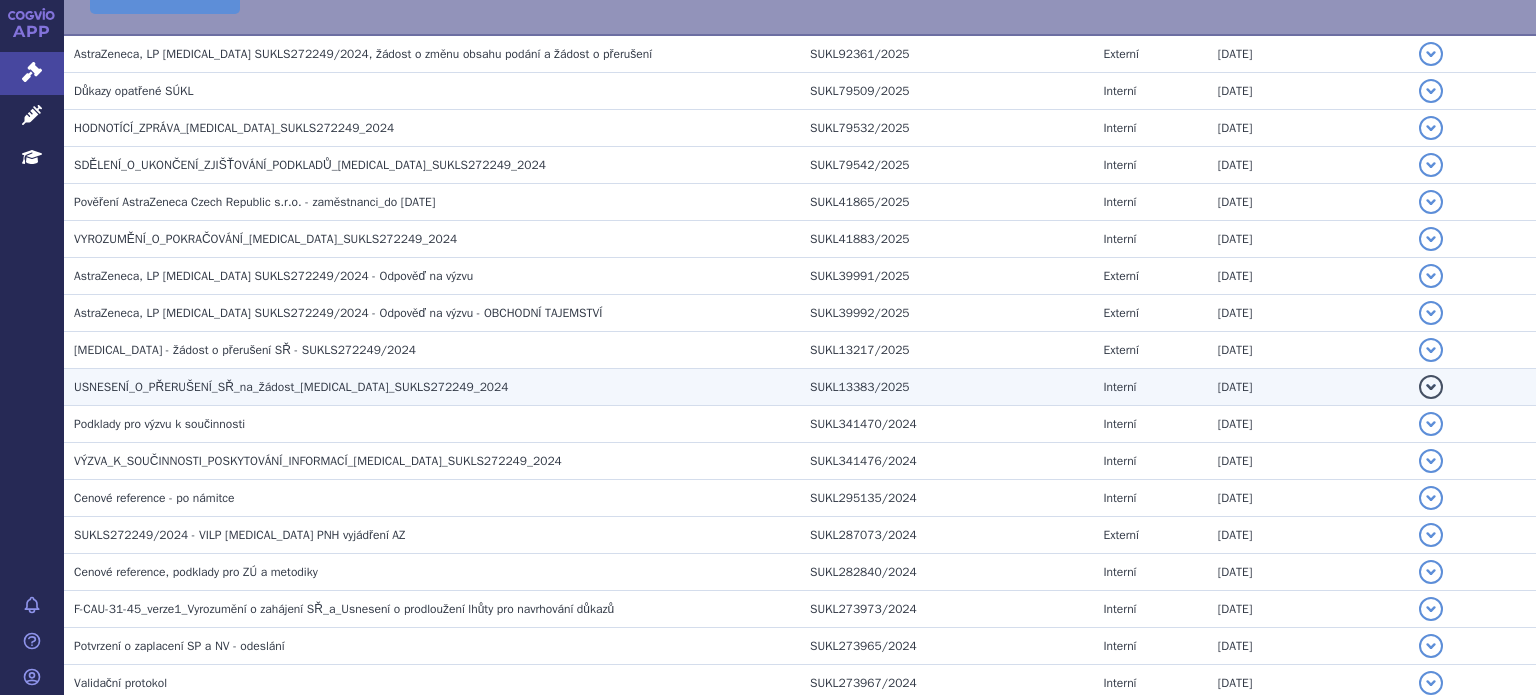 click on "USNESENÍ_O_PŘERUŠENÍ_SŘ_na_žádost_ULTOMIRIS_SUKLS272249_2024" at bounding box center [291, 387] 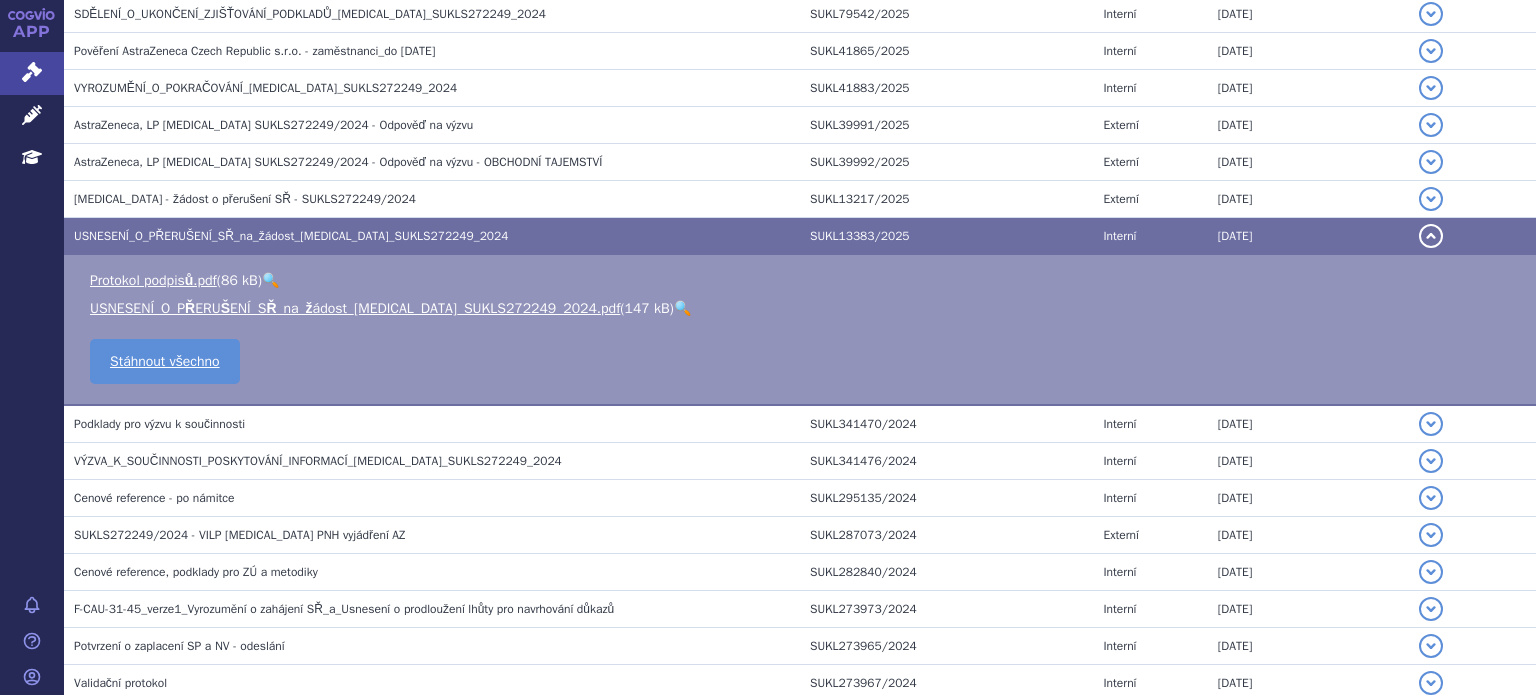 scroll, scrollTop: 648, scrollLeft: 0, axis: vertical 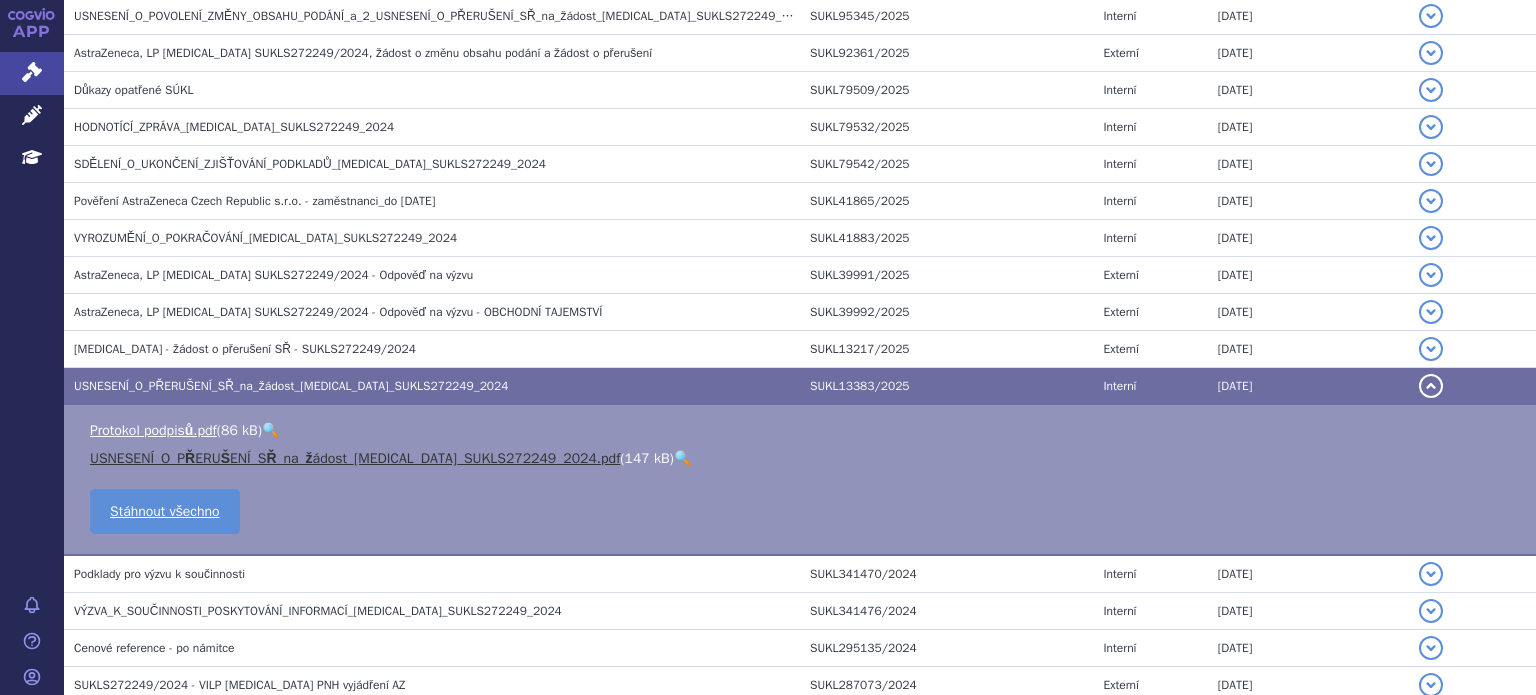 click on "USNESENÍ_O_PŘERUŠENÍ_SŘ_na_žádost_ULTOMIRIS_SUKLS272249_2024.pdf" at bounding box center (355, 458) 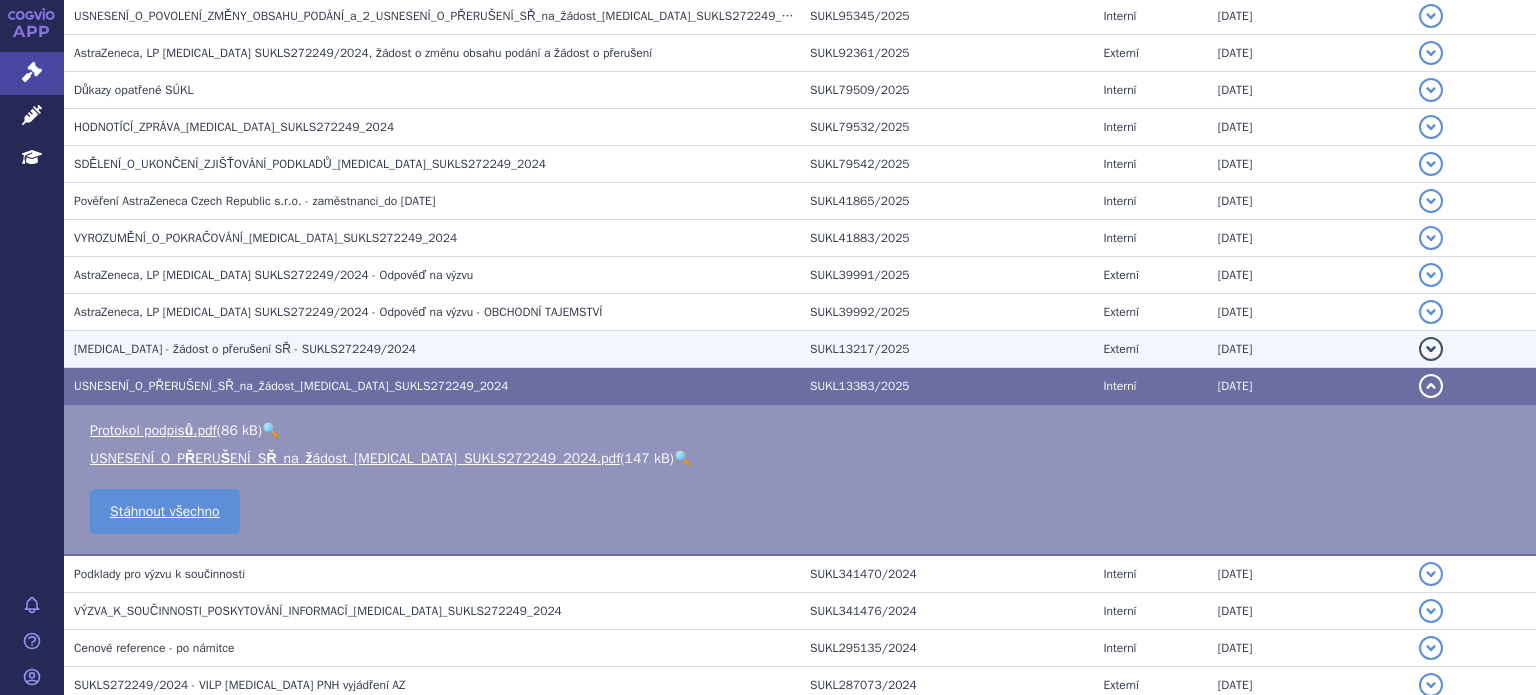 click on "ULTOMIRIS - žádost o přerušení SŘ - SUKLS272249/2024" at bounding box center (437, 349) 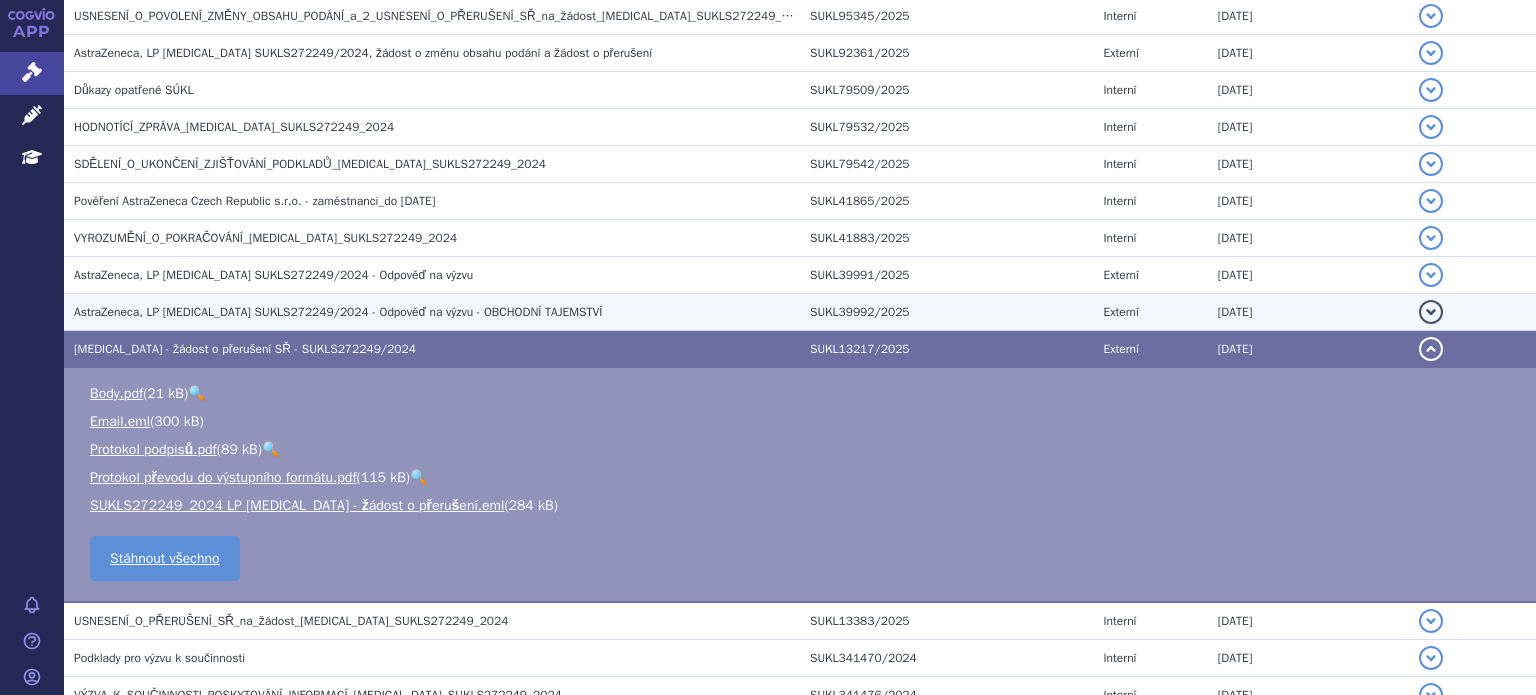 click on "AstraZeneca, LP Ultomiris SUKLS272249/2024 - Odpověď na výzvu - OBCHODNÍ TAJEMSTVÍ" at bounding box center [338, 312] 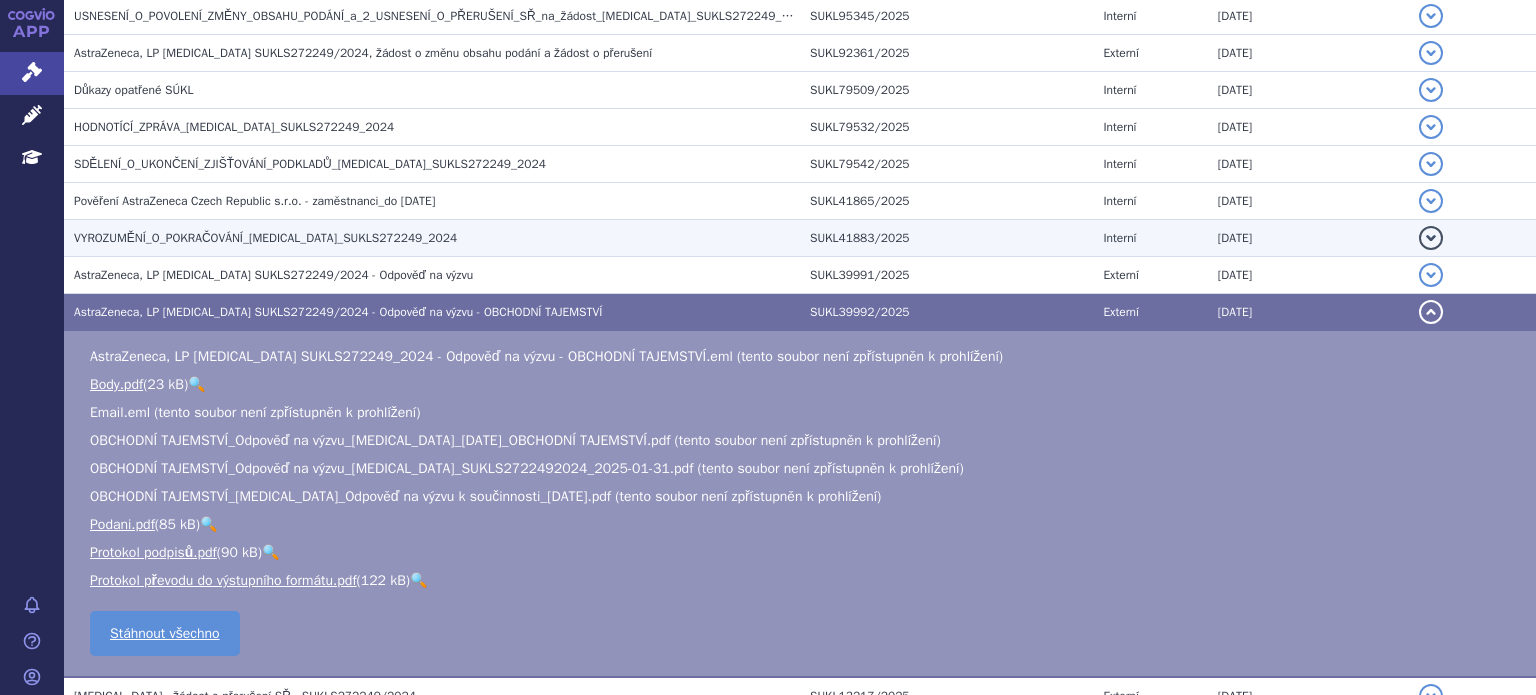 click on "VYROZUMĚNÍ_O_POKRAČOVÁNÍ_ULTOMIRIS_SUKLS272249_2024" at bounding box center [265, 238] 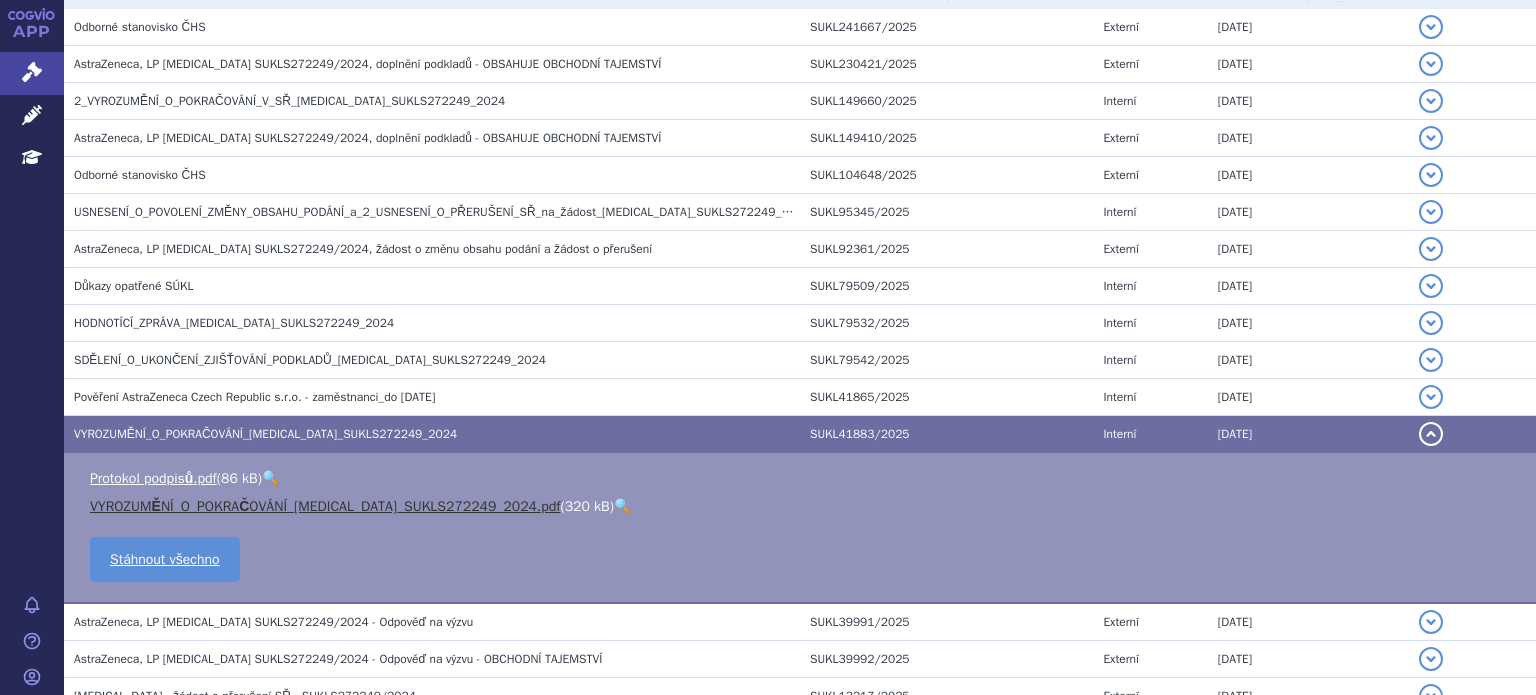 click on "VYROZUMĚNÍ_O_POKRAČOVÁNÍ_ULTOMIRIS_SUKLS272249_2024.pdf" at bounding box center (325, 506) 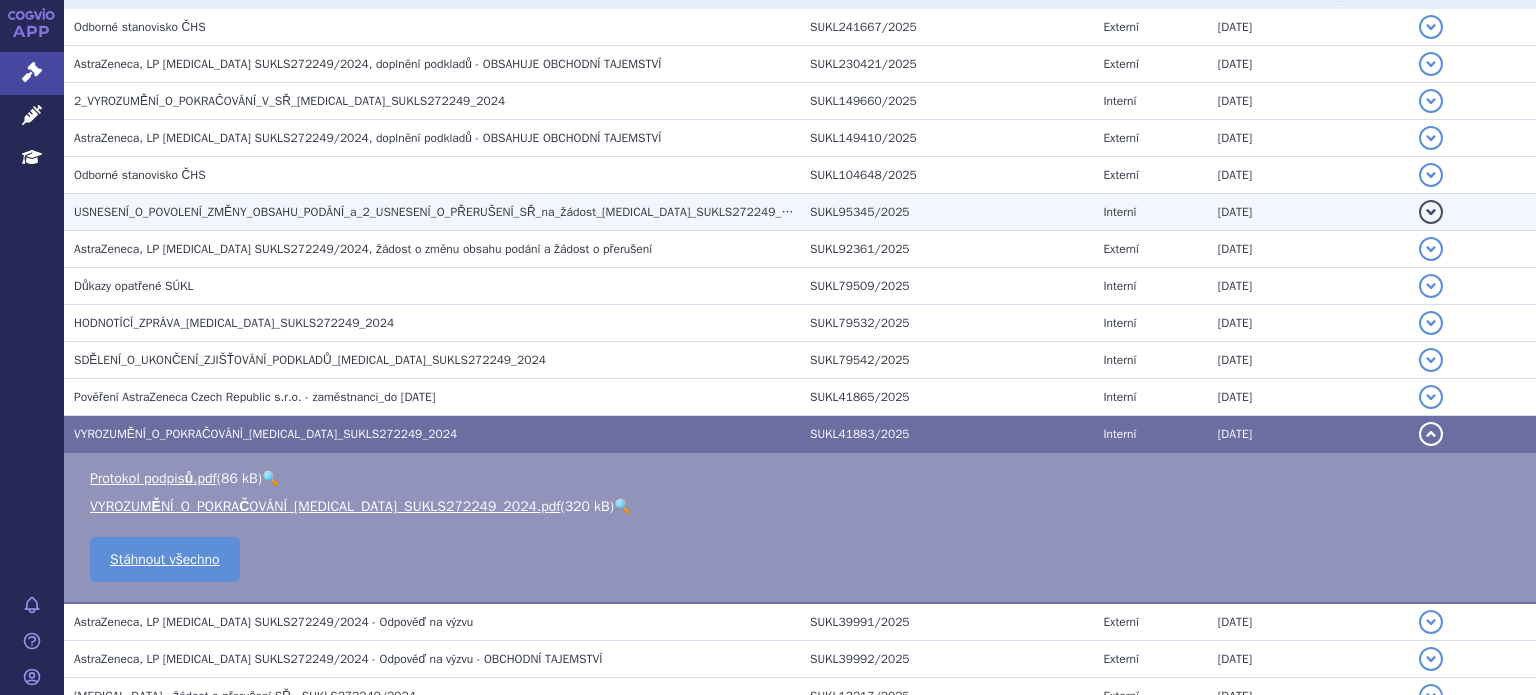 click on "USNESENÍ_O_POVOLENÍ_ZMĚNY_OBSAHU_PODÁNÍ_a_2_USNESENÍ_O_PŘERUŠENÍ_SŘ_na_žádost_ULTOMIRIS_SUKLS272249_2024" at bounding box center [442, 212] 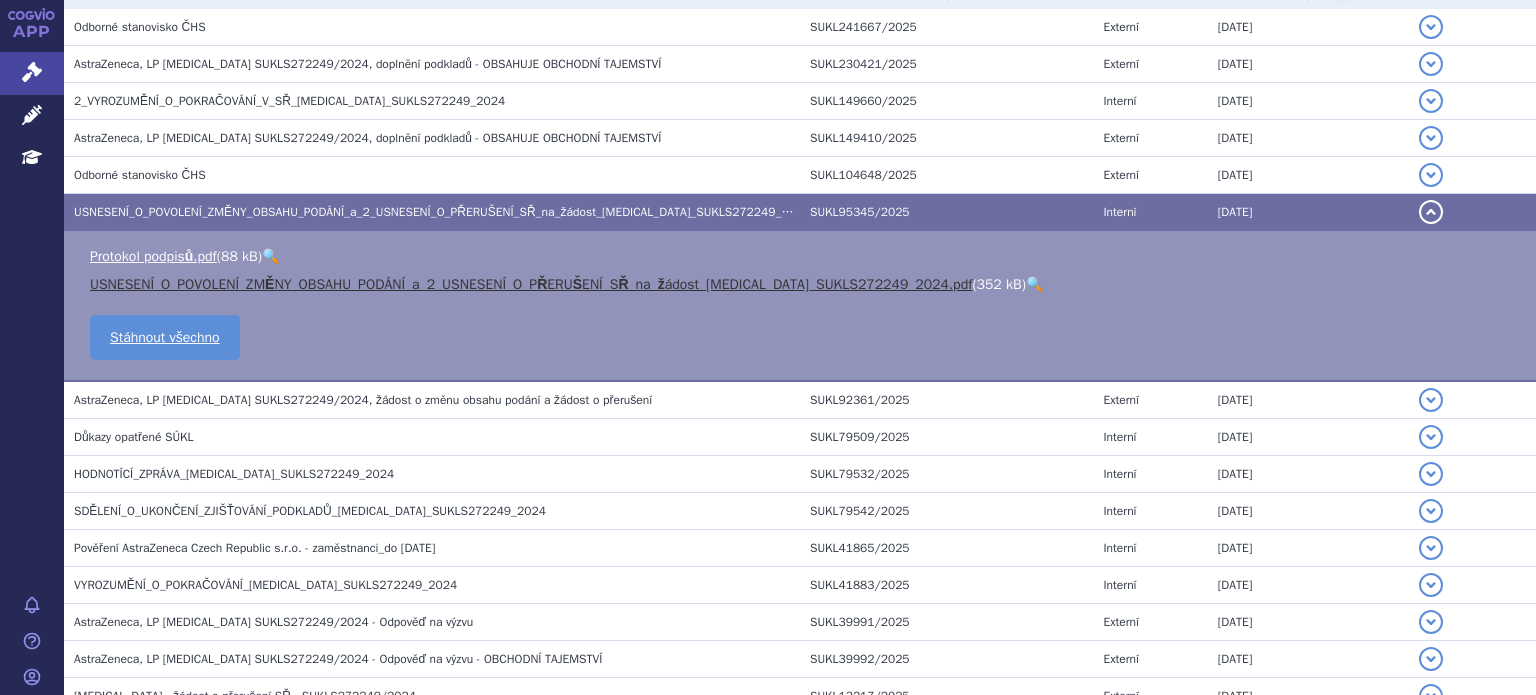 click on "USNESENÍ_O_POVOLENÍ_ZMĚNY_OBSAHU_PODÁNÍ_a_2_USNESENÍ_O_PŘERUŠENÍ_SŘ_na_žádost_ULTOMIRIS_SUKLS272249_2024.pdf" at bounding box center [531, 284] 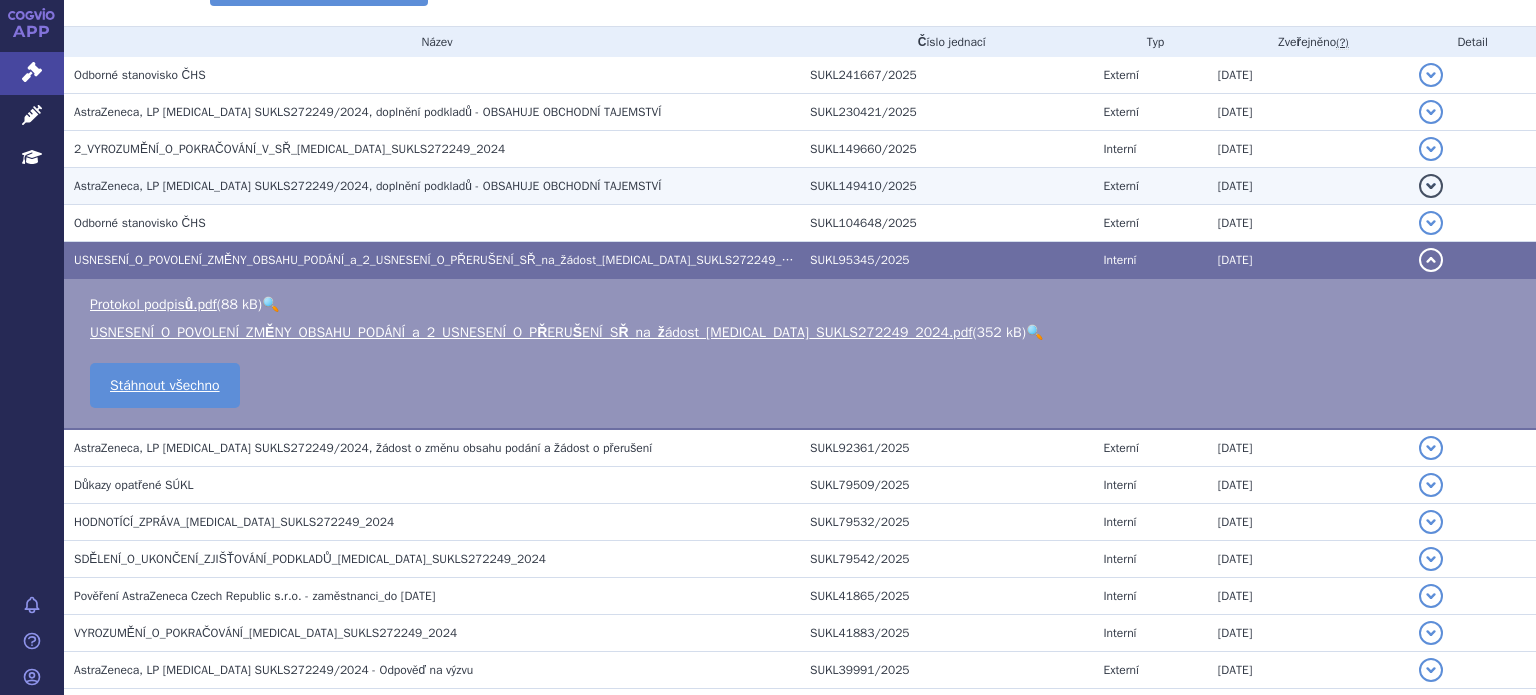 scroll, scrollTop: 404, scrollLeft: 0, axis: vertical 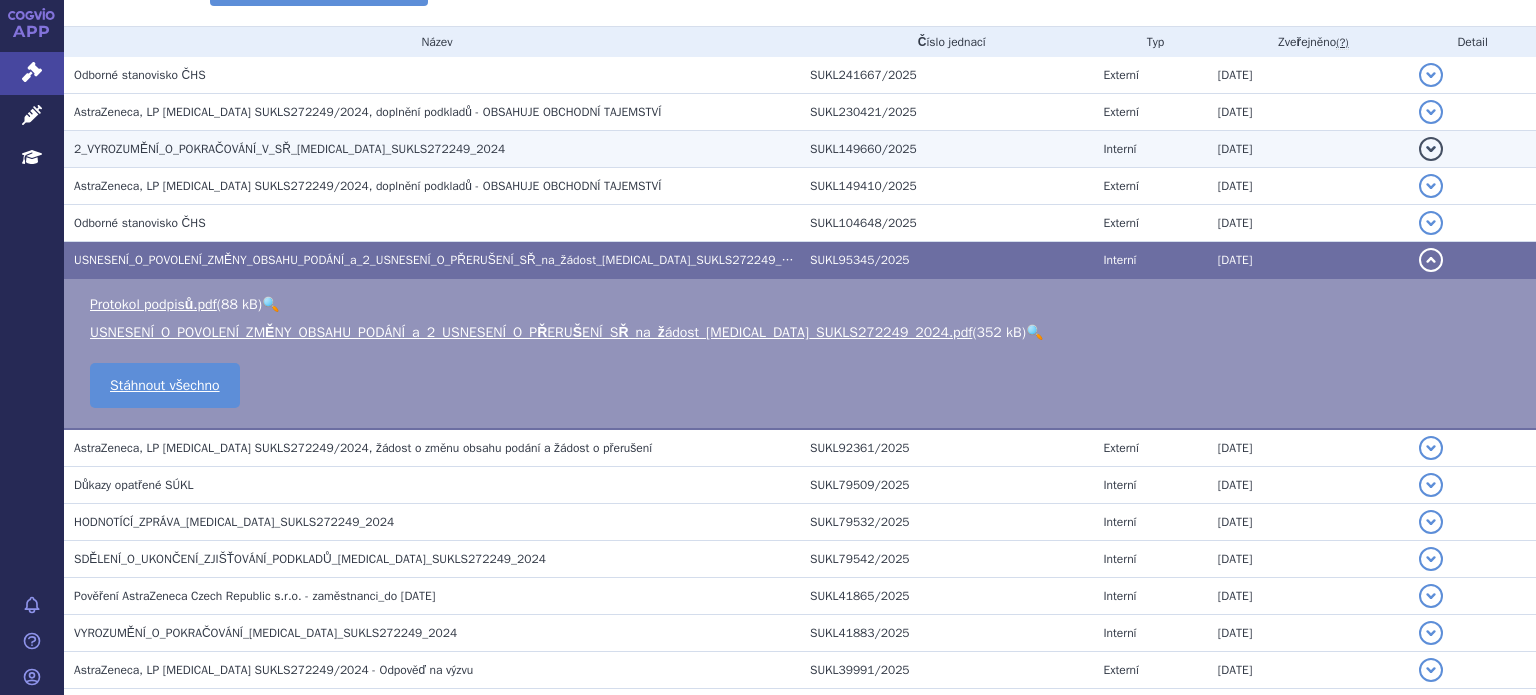 click on "2_VYROZUMĚNÍ_O_POKRAČOVÁNÍ_V_SŘ_ULTOMIRIS_SUKLS272249_2024" at bounding box center [437, 149] 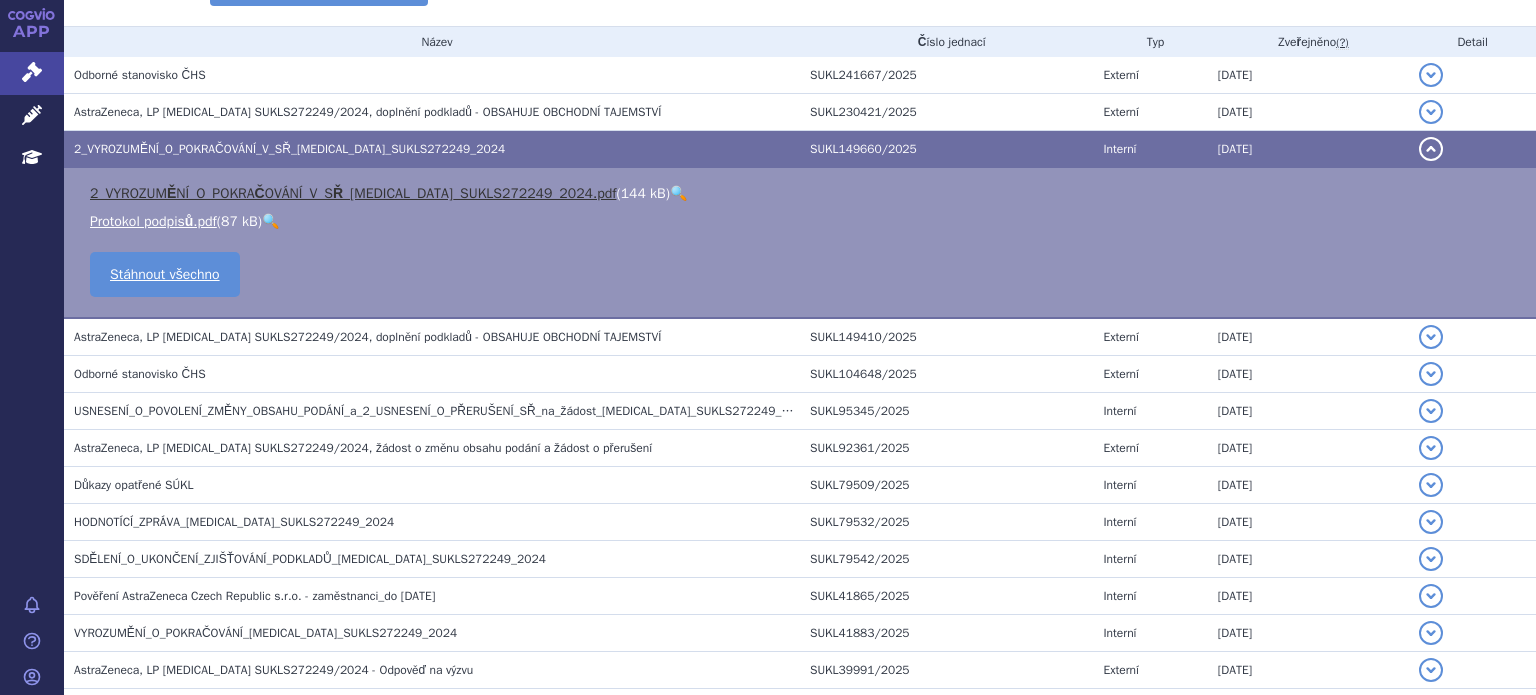 click on "2_VYROZUMĚNÍ_O_POKRAČOVÁNÍ_V_SŘ_ULTOMIRIS_SUKLS272249_2024.pdf" at bounding box center (353, 193) 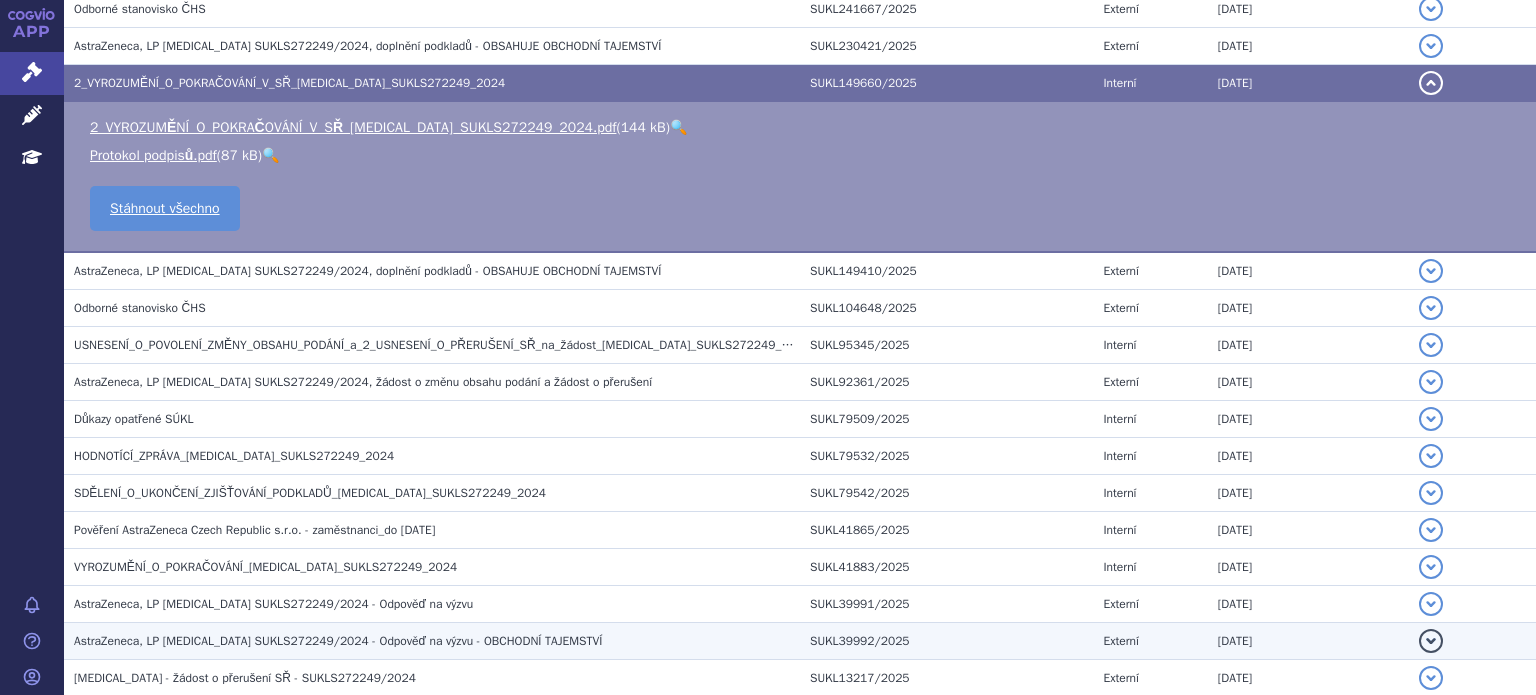 scroll, scrollTop: 477, scrollLeft: 0, axis: vertical 